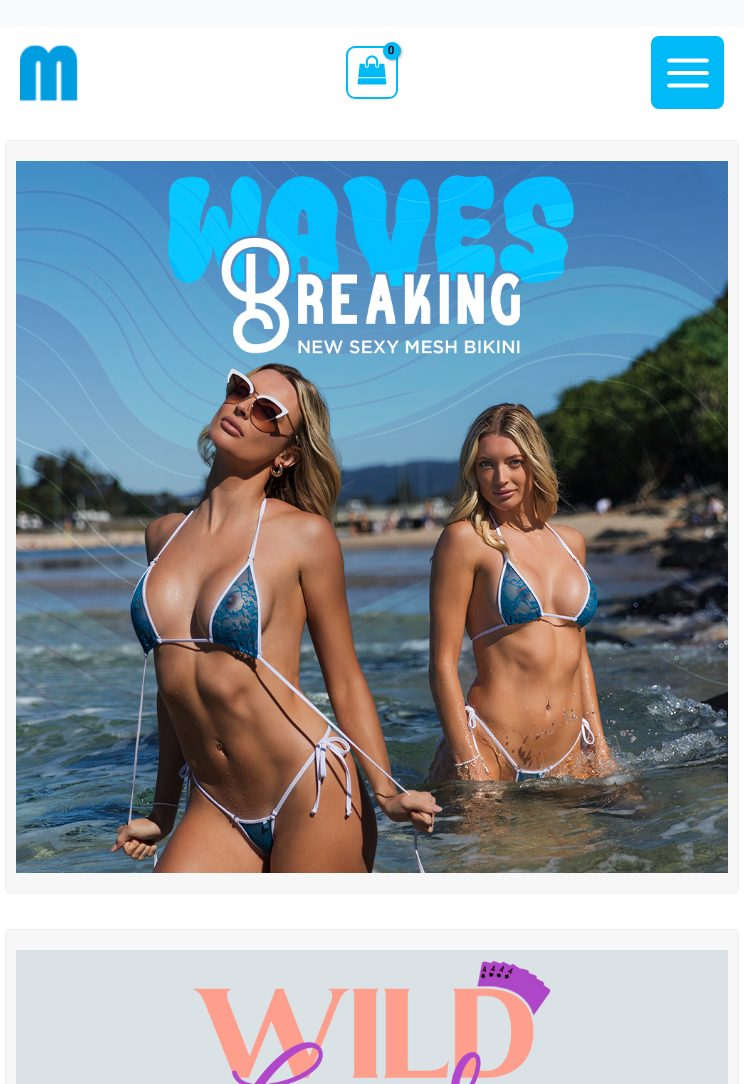 scroll, scrollTop: 0, scrollLeft: 0, axis: both 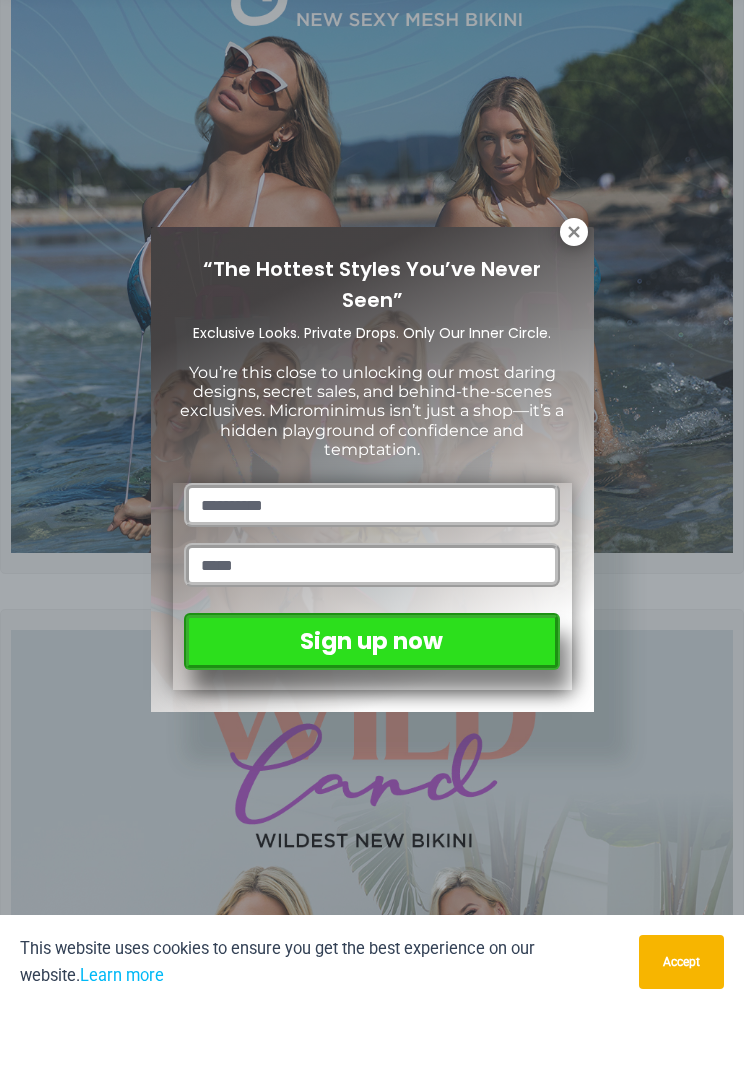 click 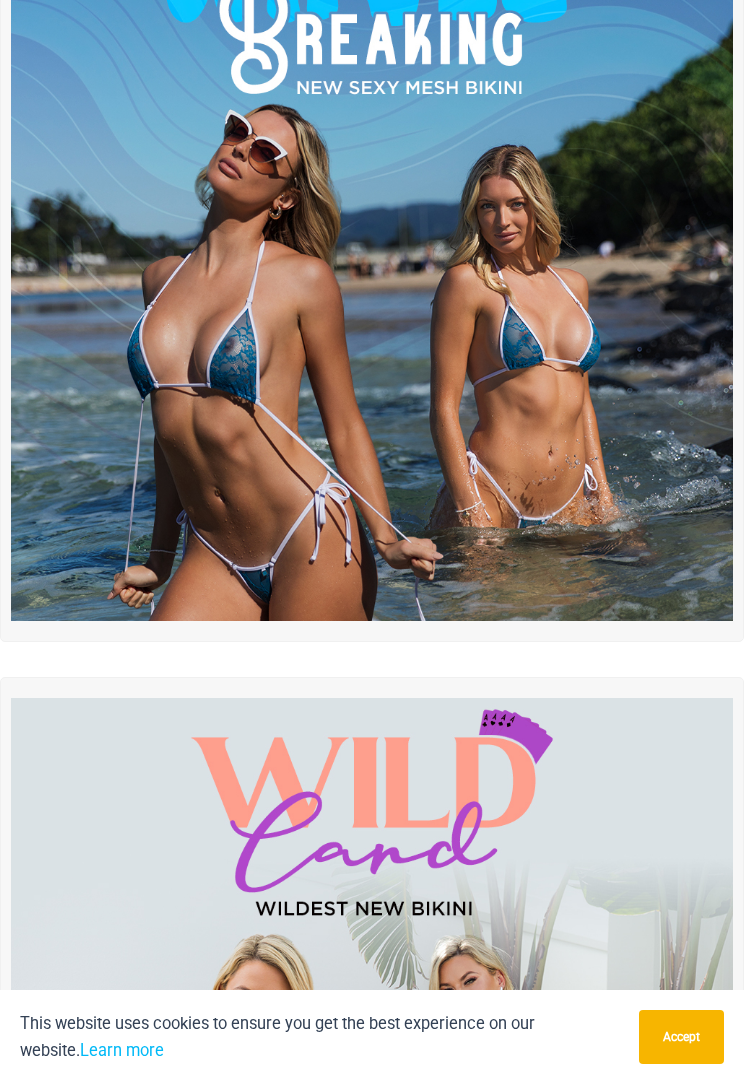 scroll, scrollTop: 0, scrollLeft: 0, axis: both 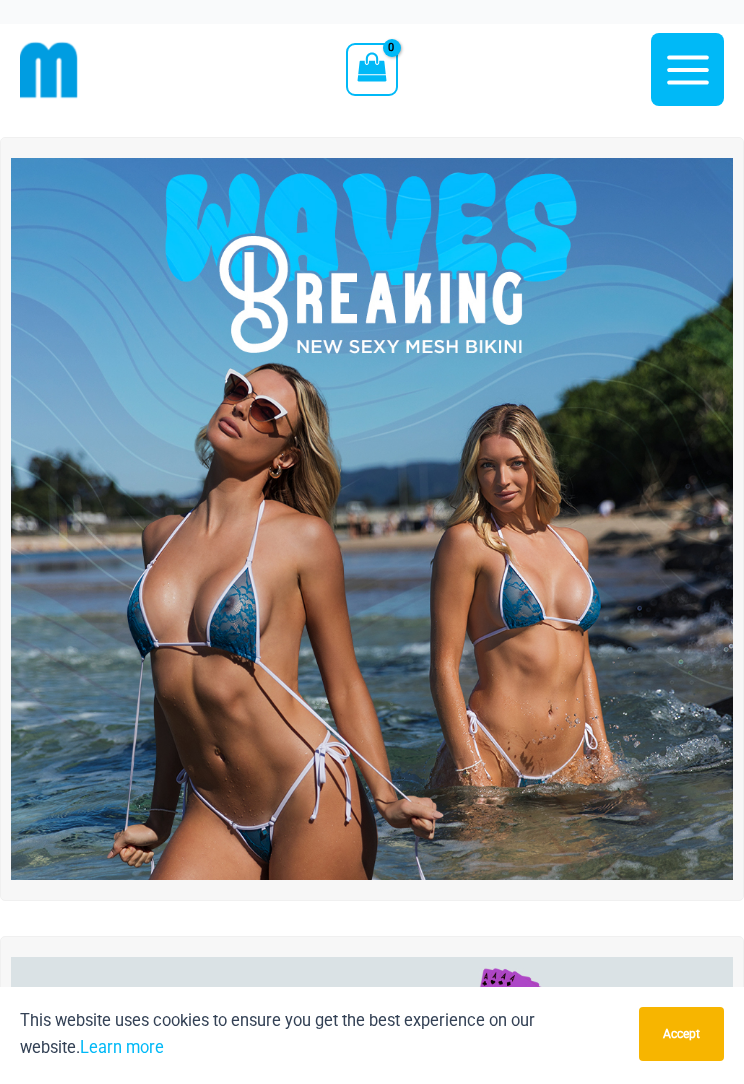 click at bounding box center [372, 522] 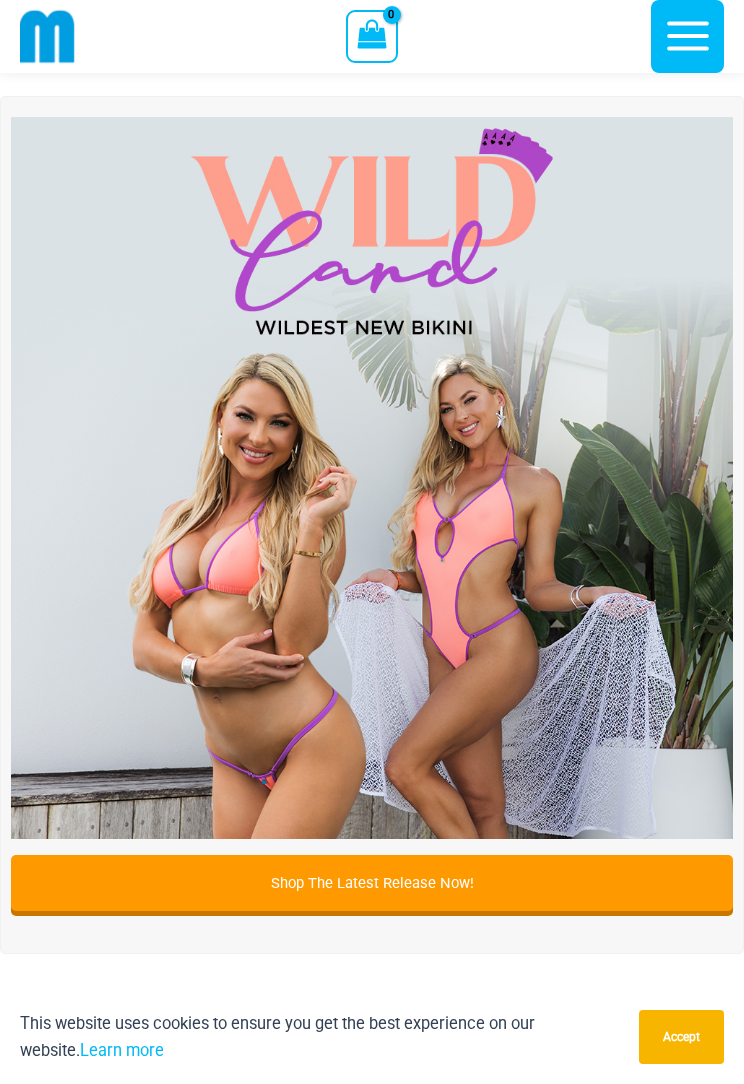 scroll, scrollTop: 821, scrollLeft: 0, axis: vertical 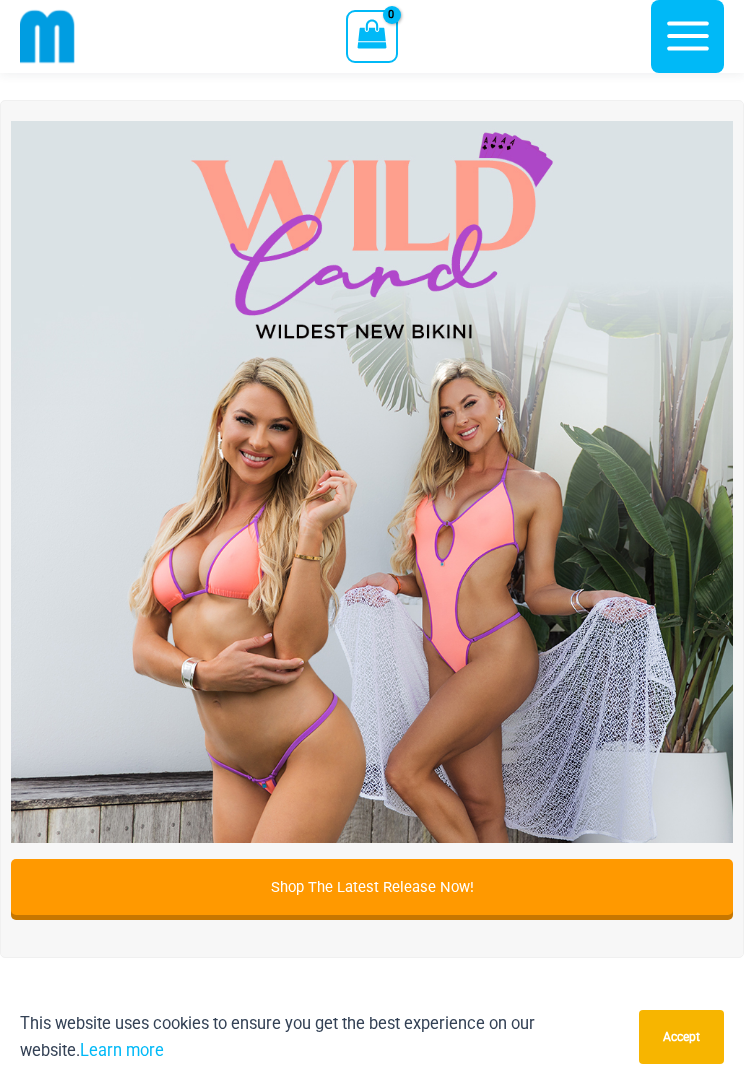 click at bounding box center (372, 482) 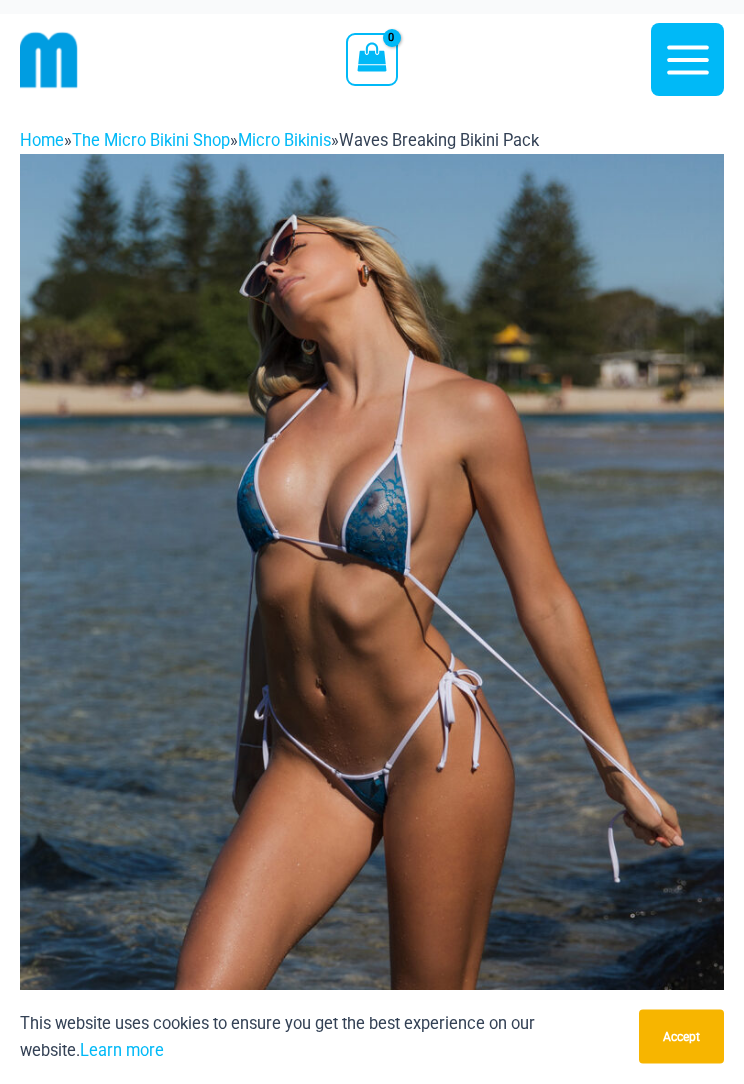scroll, scrollTop: 0, scrollLeft: 0, axis: both 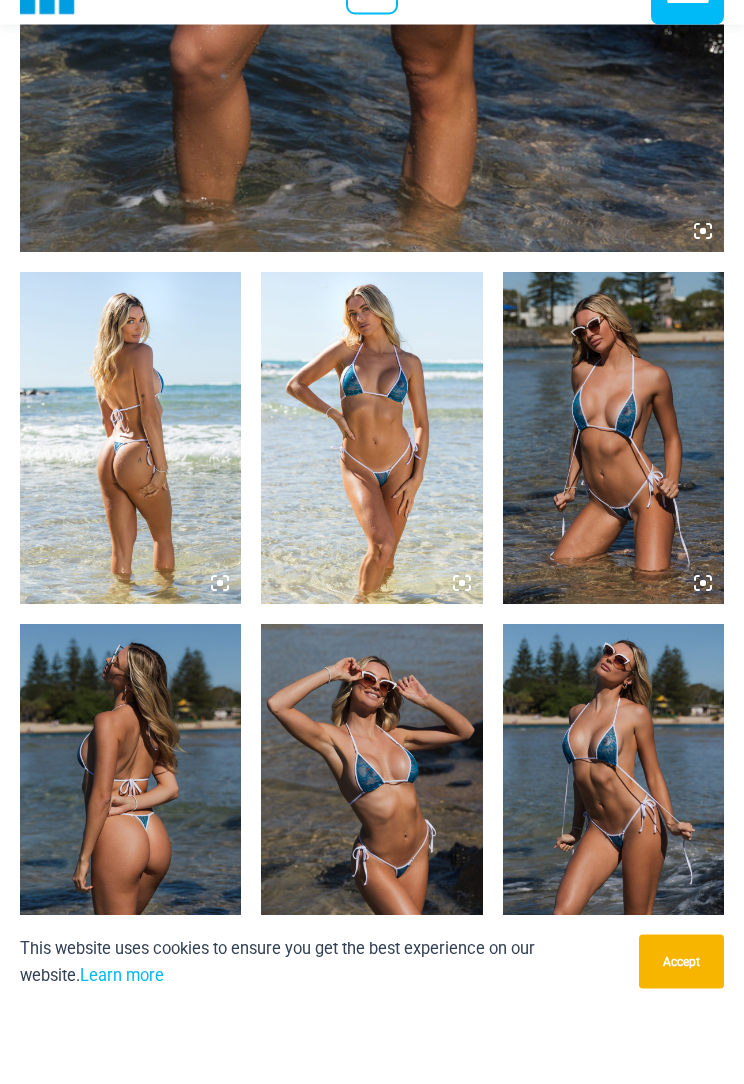 click at bounding box center (130, 514) 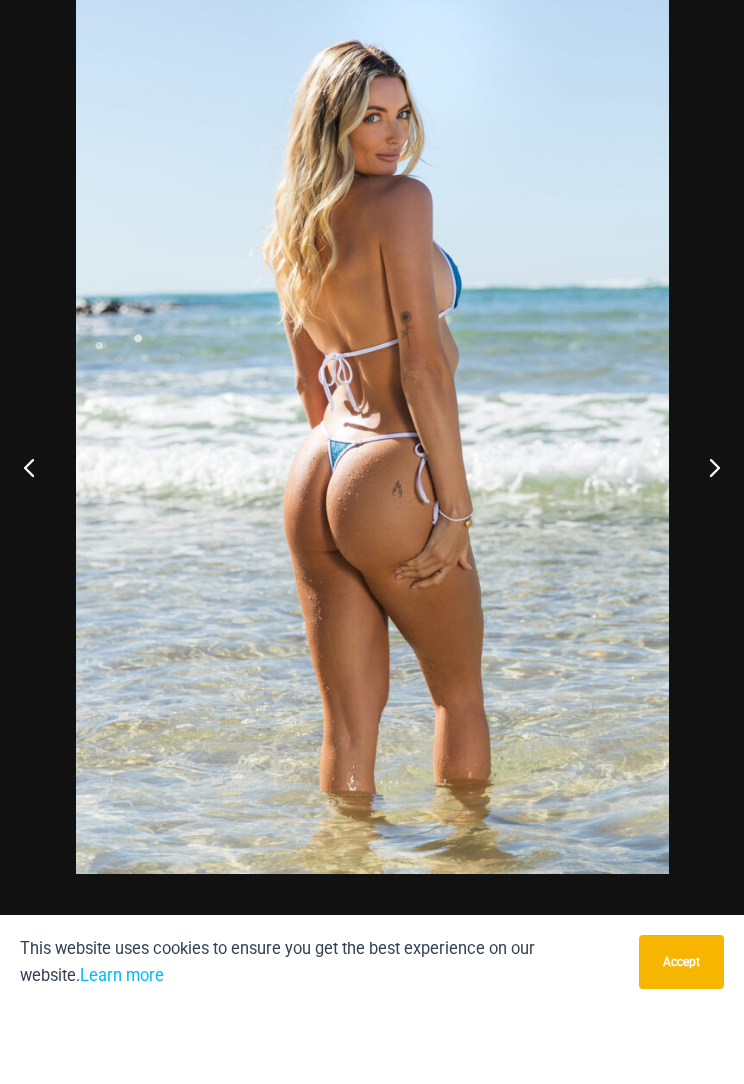 click at bounding box center (706, 542) 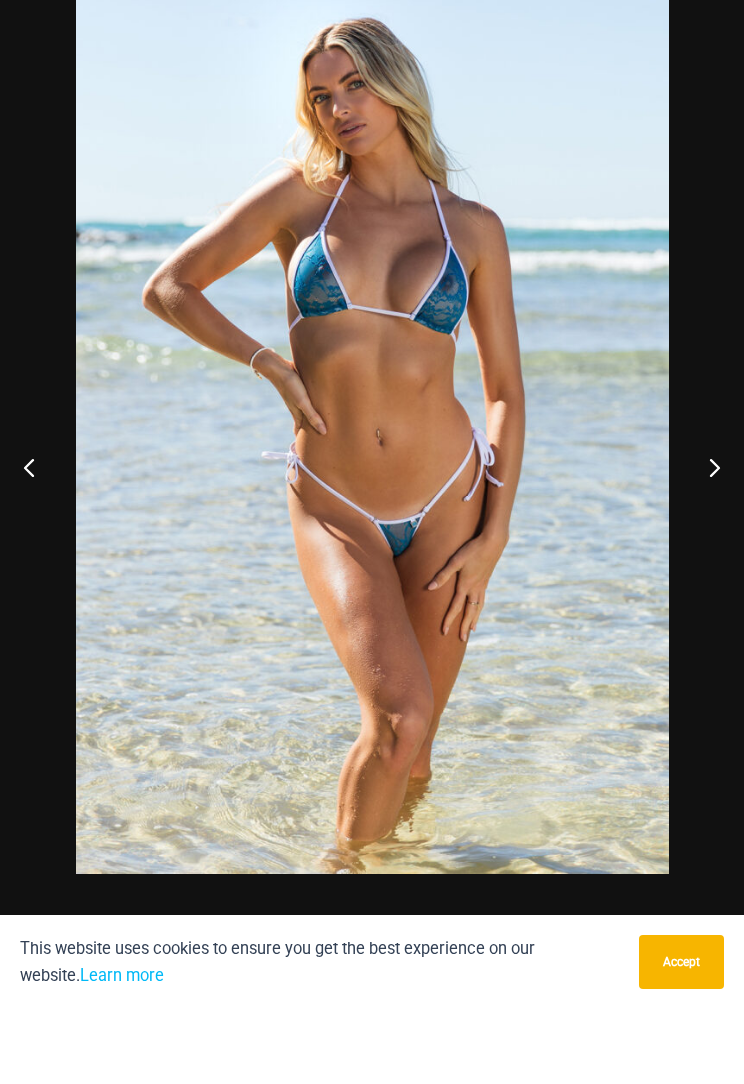 click at bounding box center [706, 542] 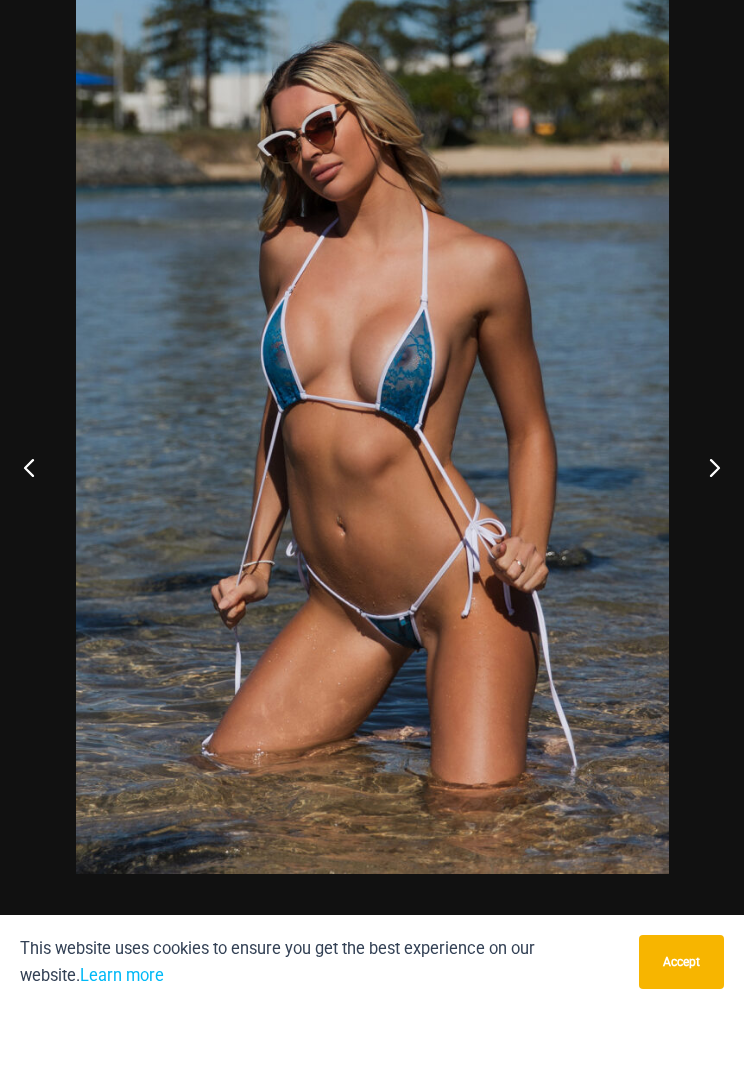 click at bounding box center (706, 542) 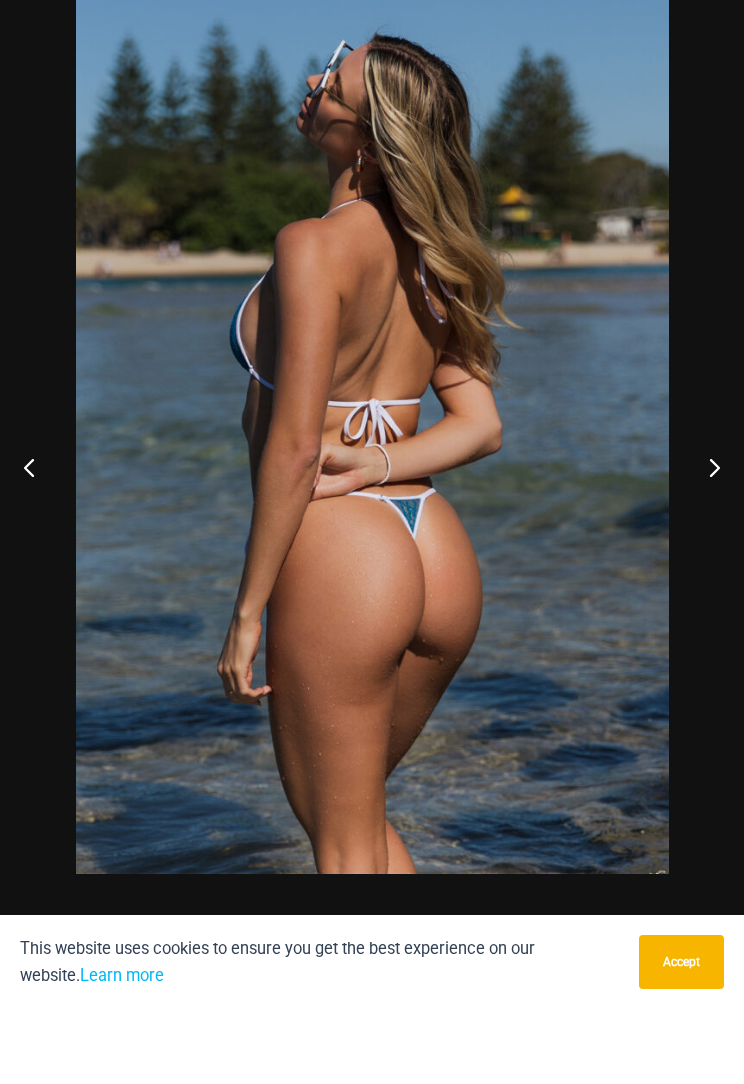 click at bounding box center (706, 542) 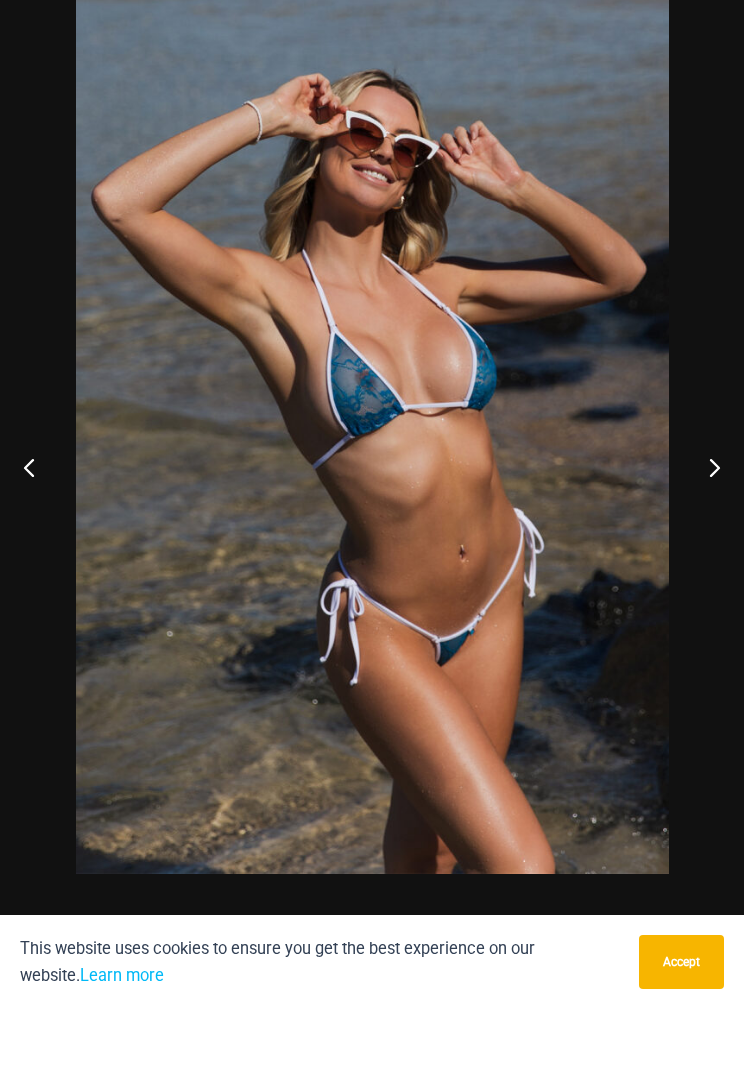 click at bounding box center [706, 542] 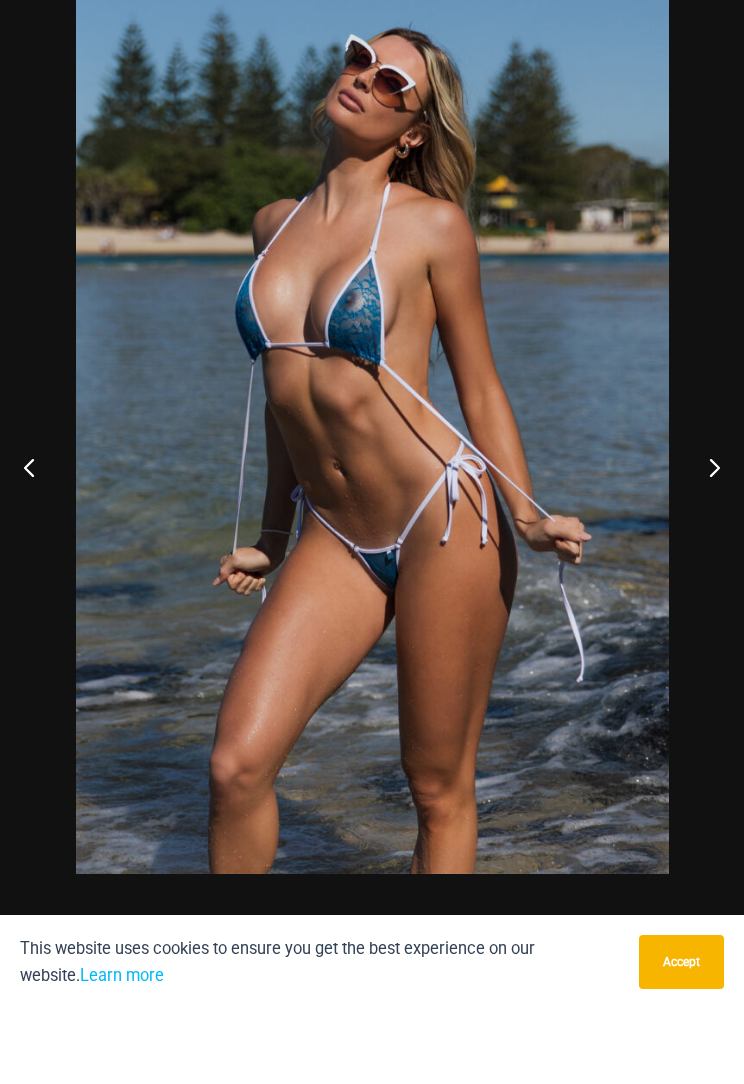 click at bounding box center [706, 542] 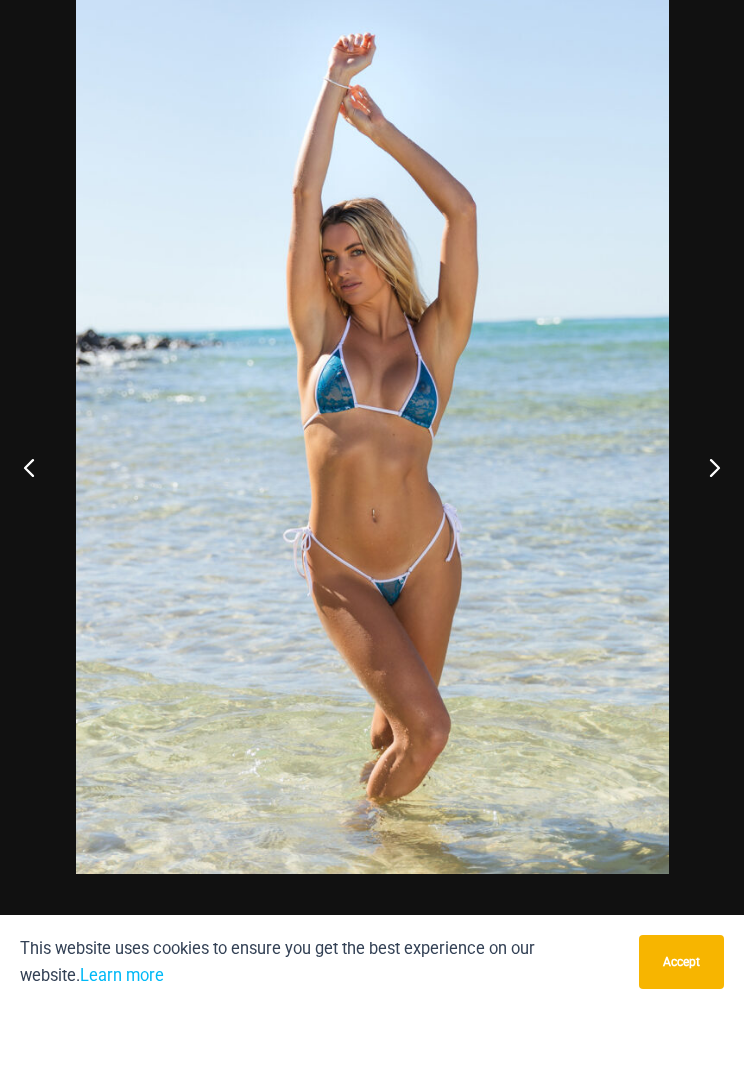 click at bounding box center (706, 542) 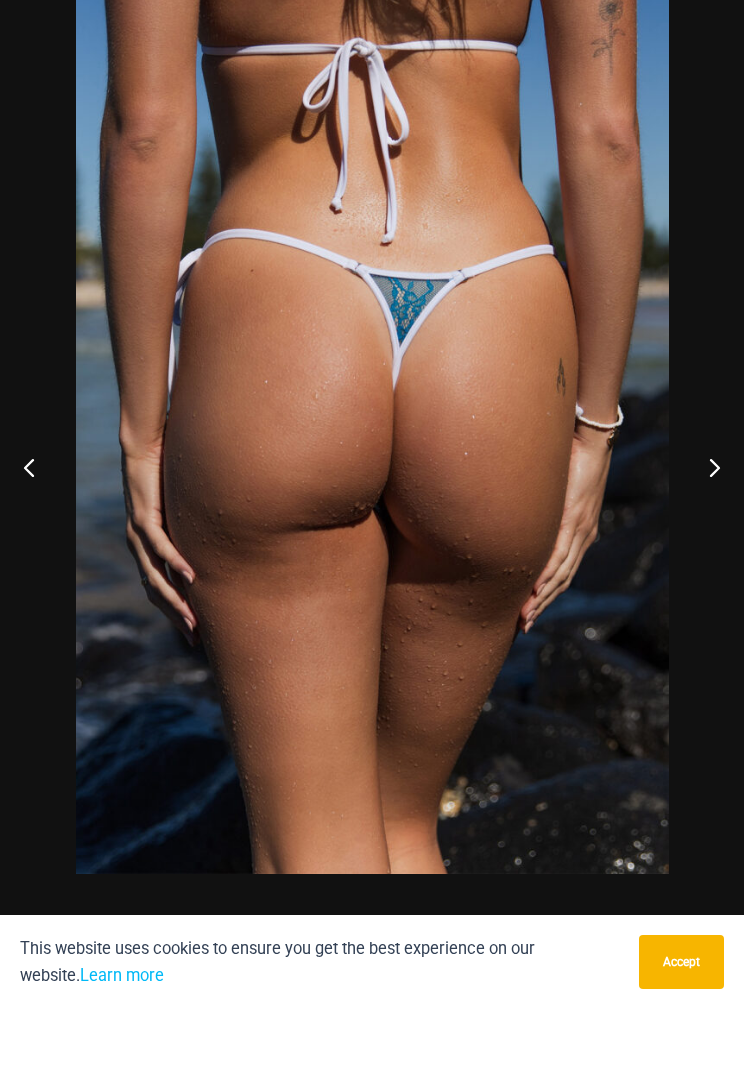 click at bounding box center [706, 542] 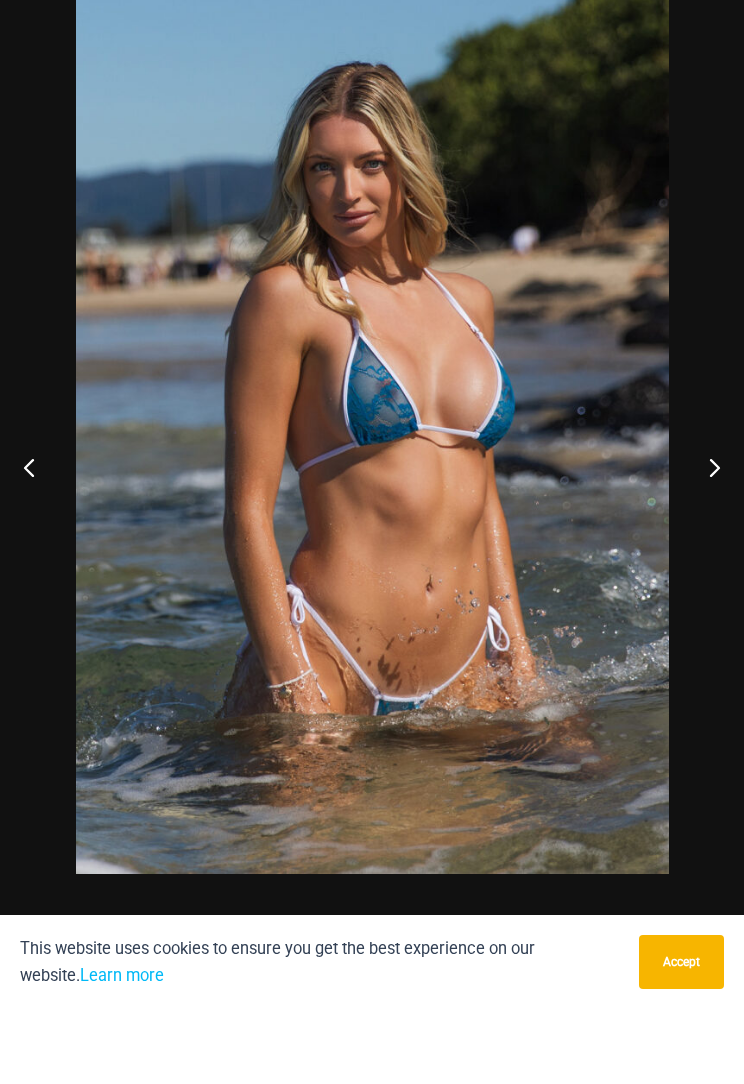 click at bounding box center [706, 542] 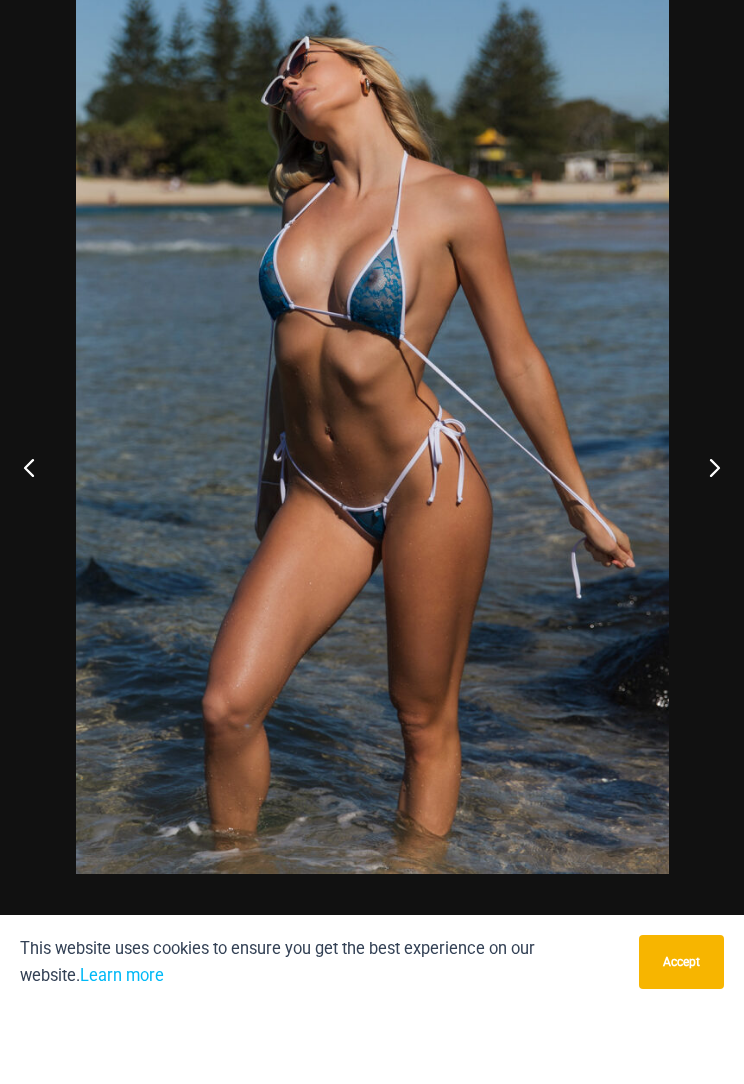 click at bounding box center (706, 542) 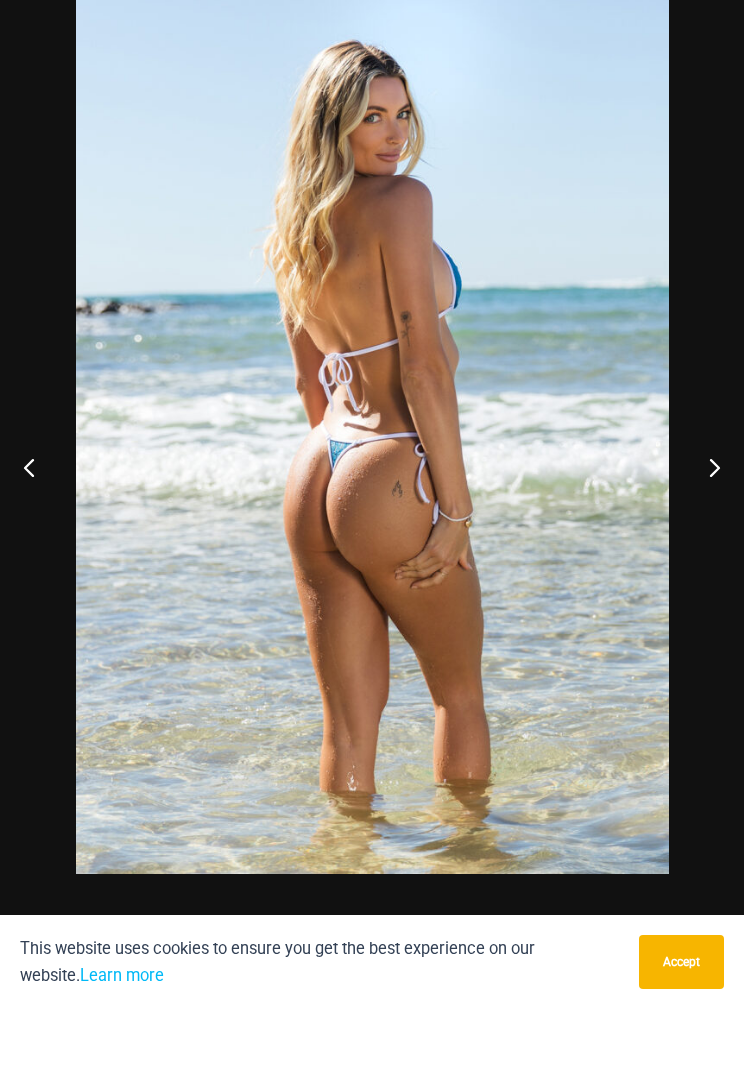 click at bounding box center [706, 542] 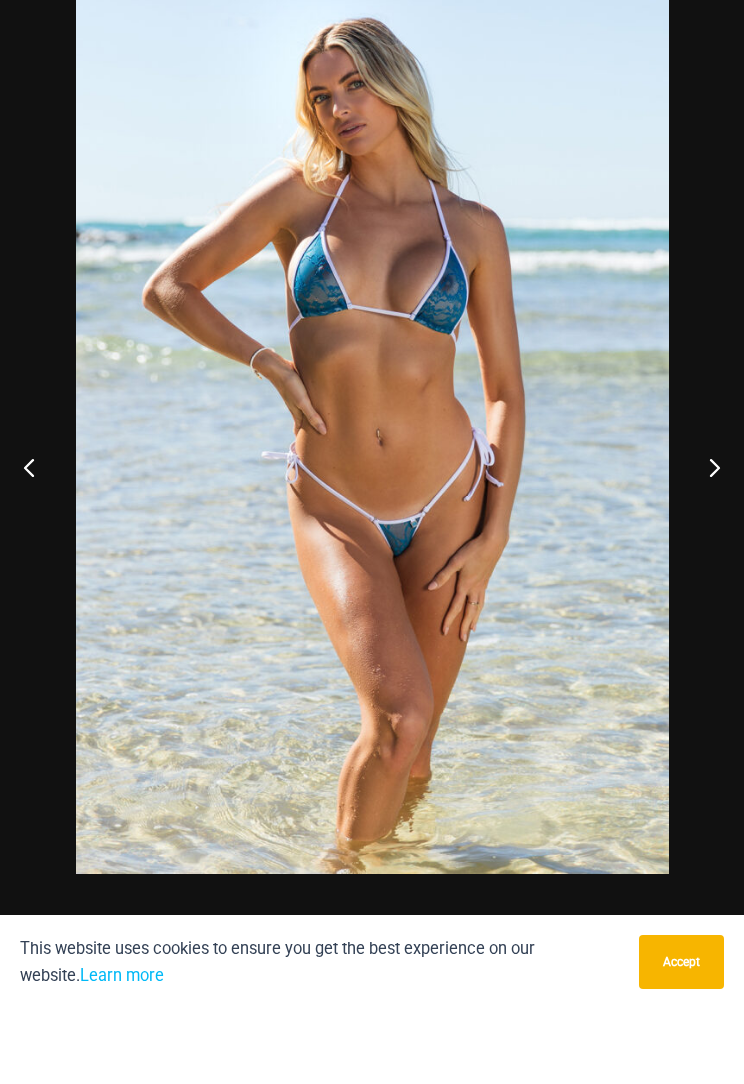 click at bounding box center [706, 542] 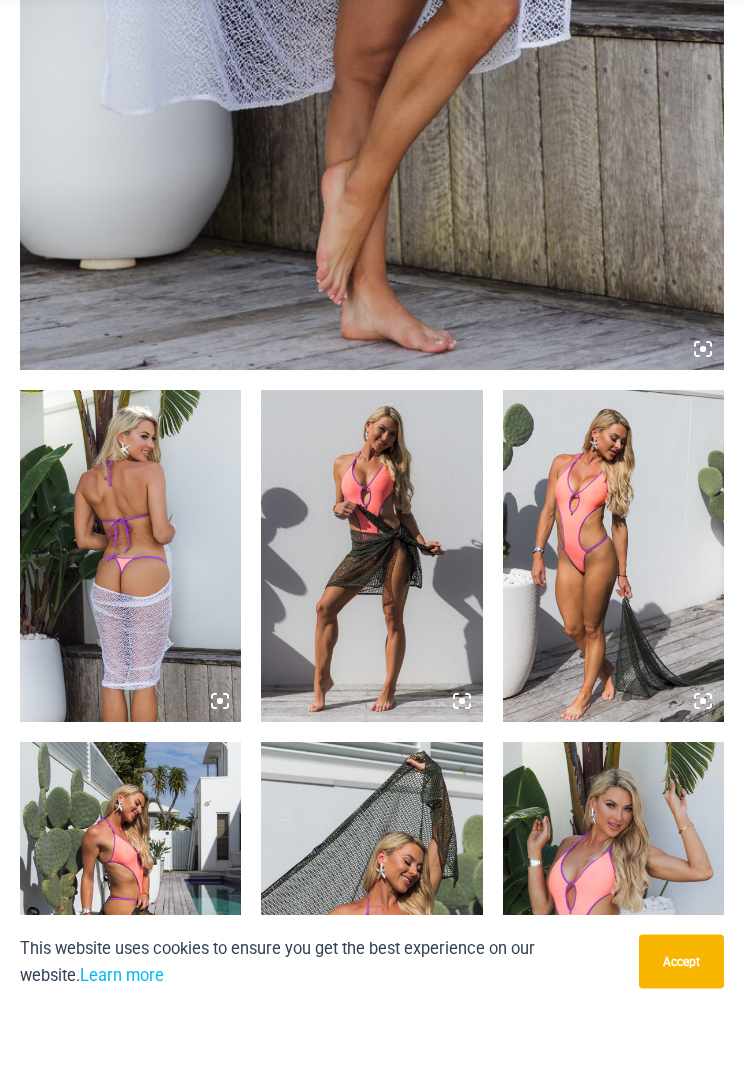 scroll, scrollTop: 760, scrollLeft: 0, axis: vertical 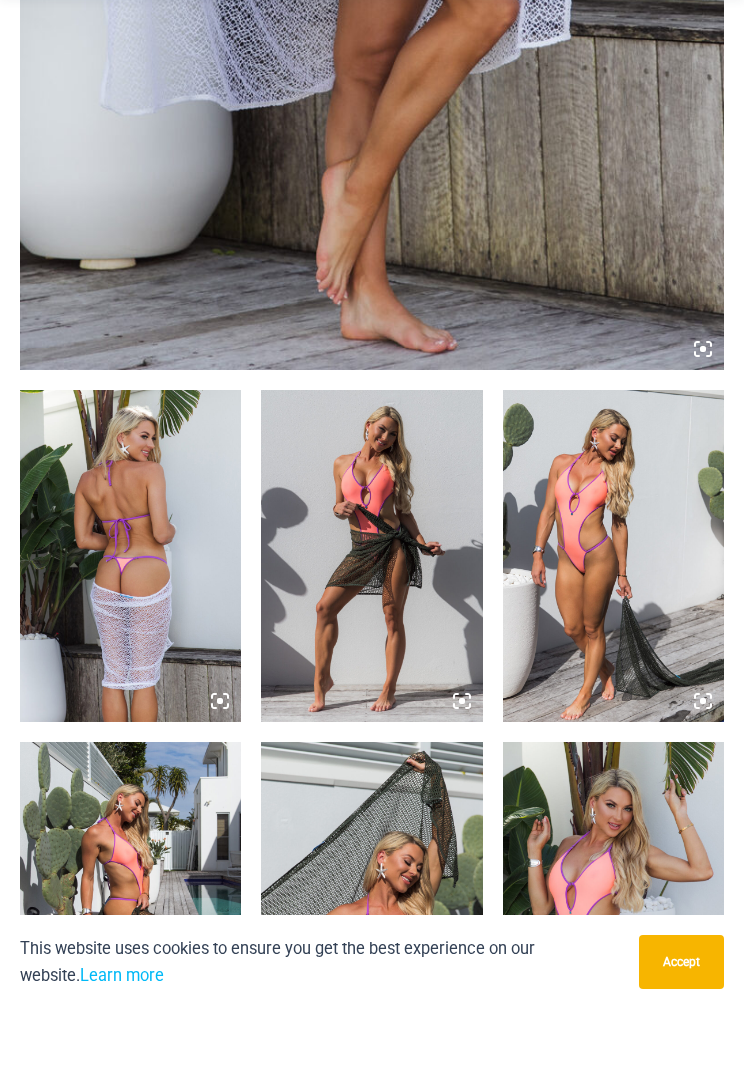 click at bounding box center (130, 631) 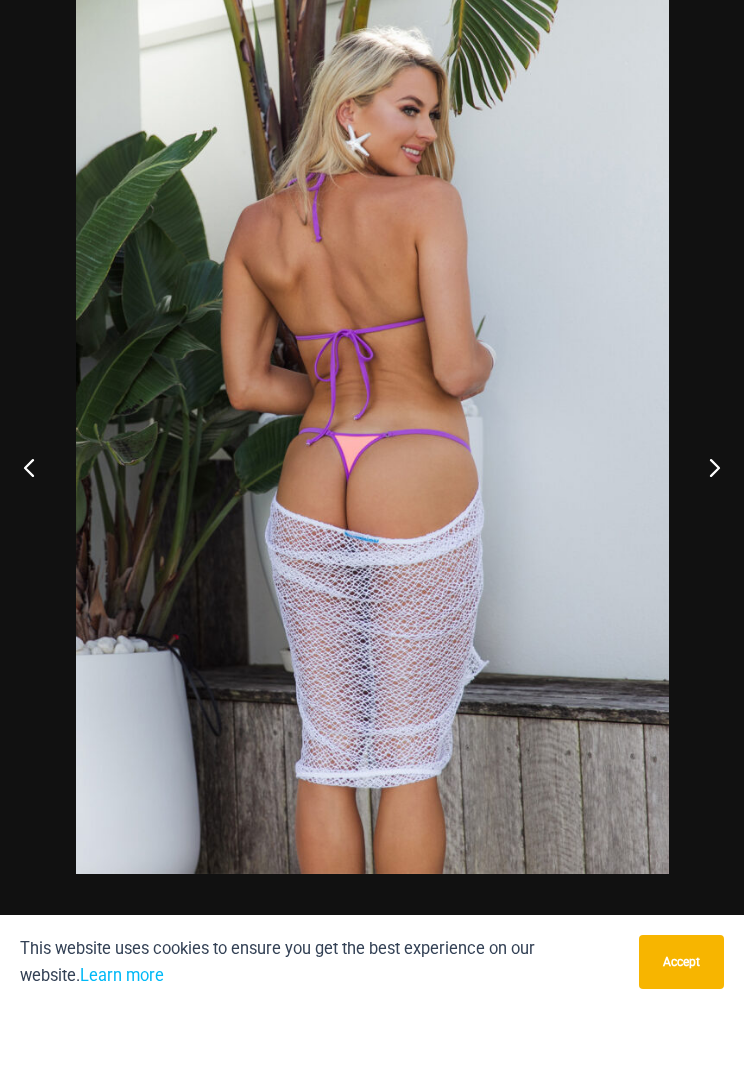 click at bounding box center (706, 542) 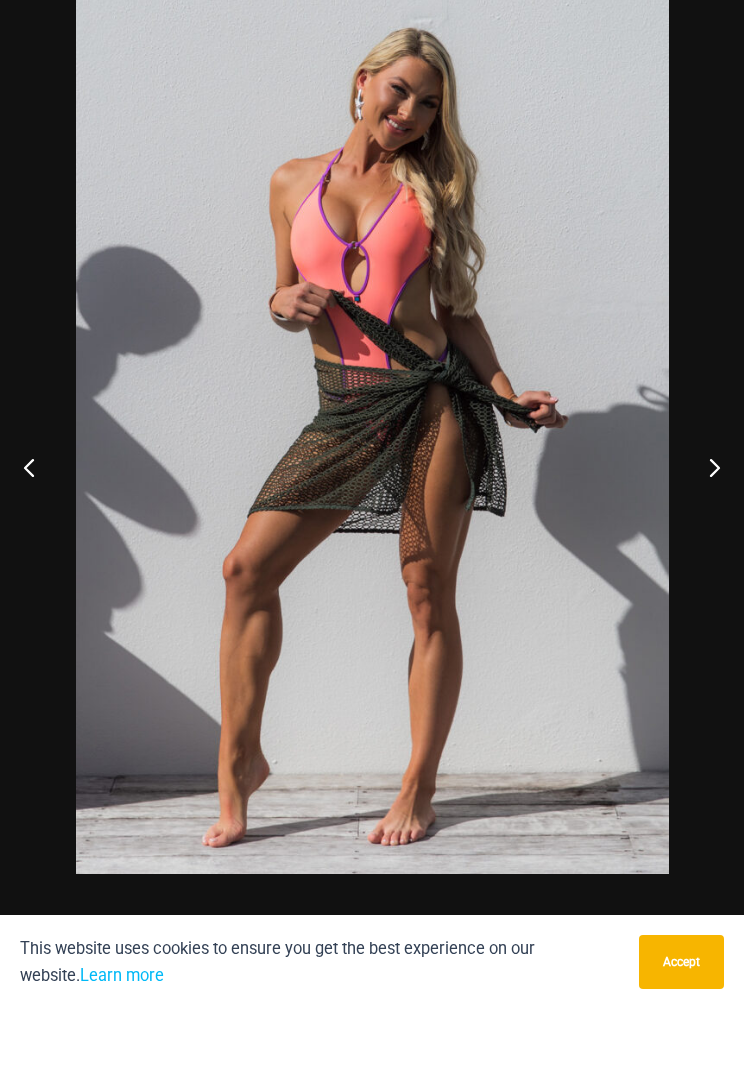 click at bounding box center (706, 542) 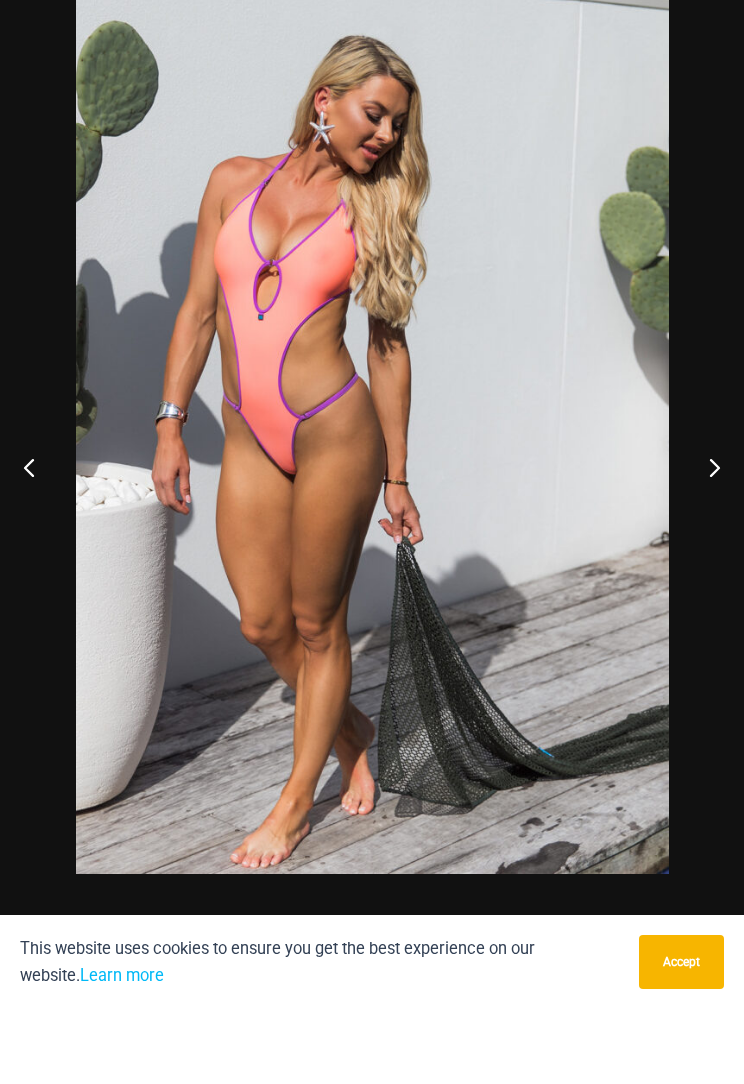 click at bounding box center (706, 542) 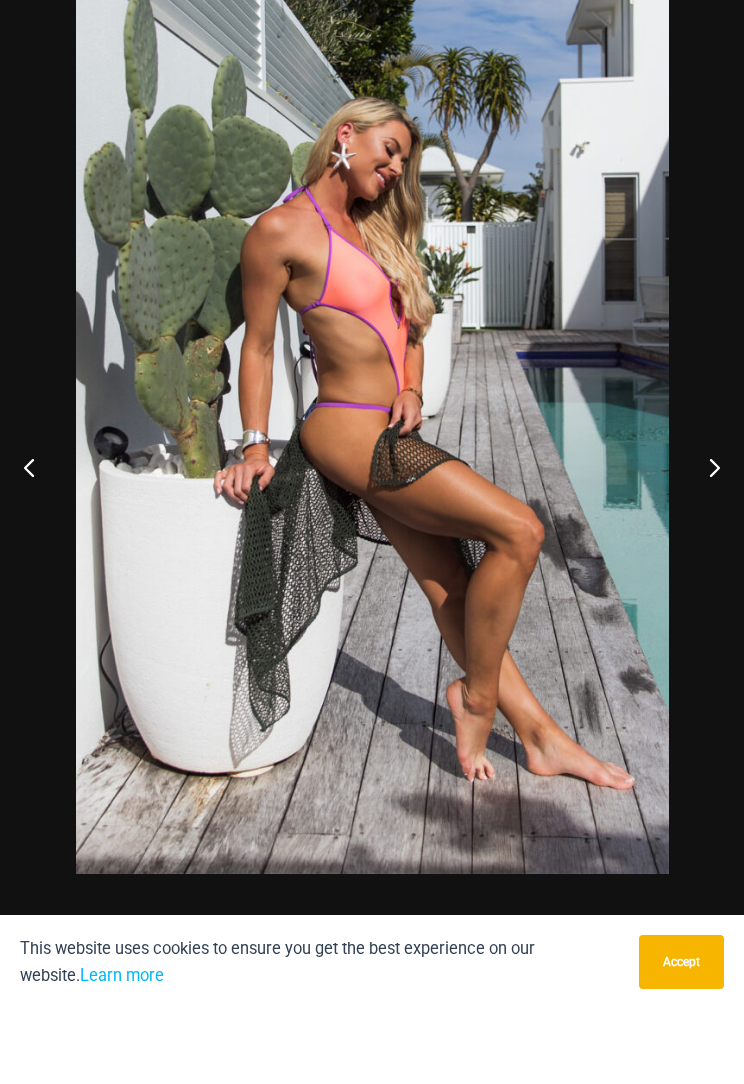 click at bounding box center [706, 542] 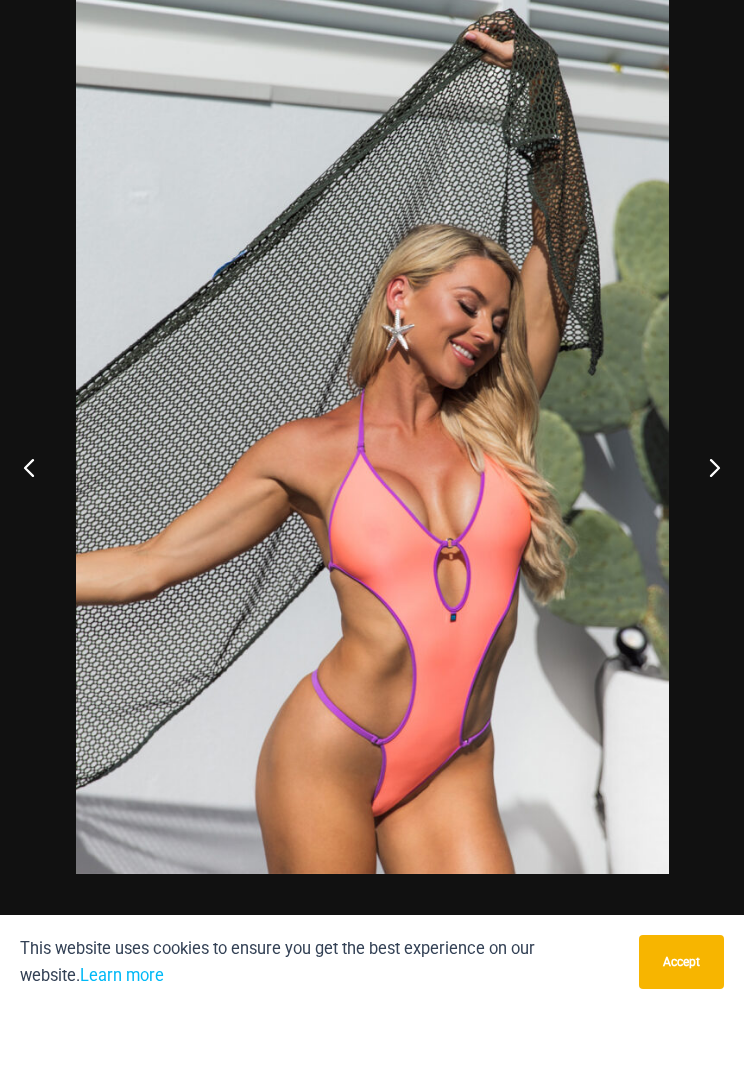 click at bounding box center [706, 542] 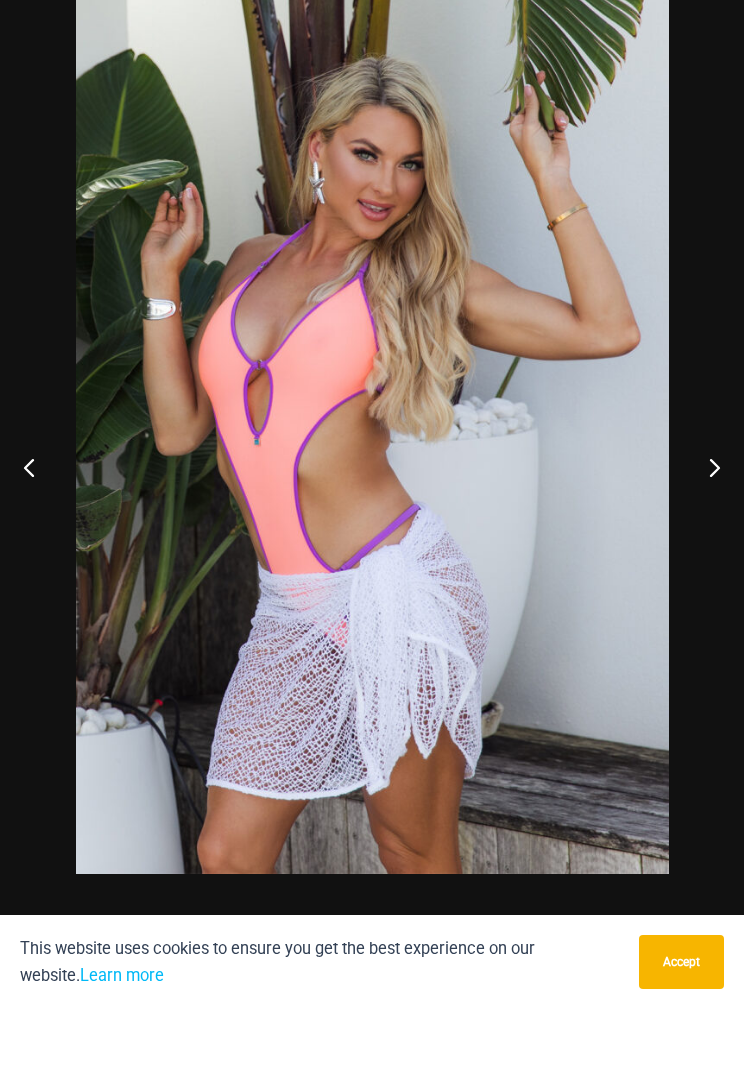click at bounding box center (706, 542) 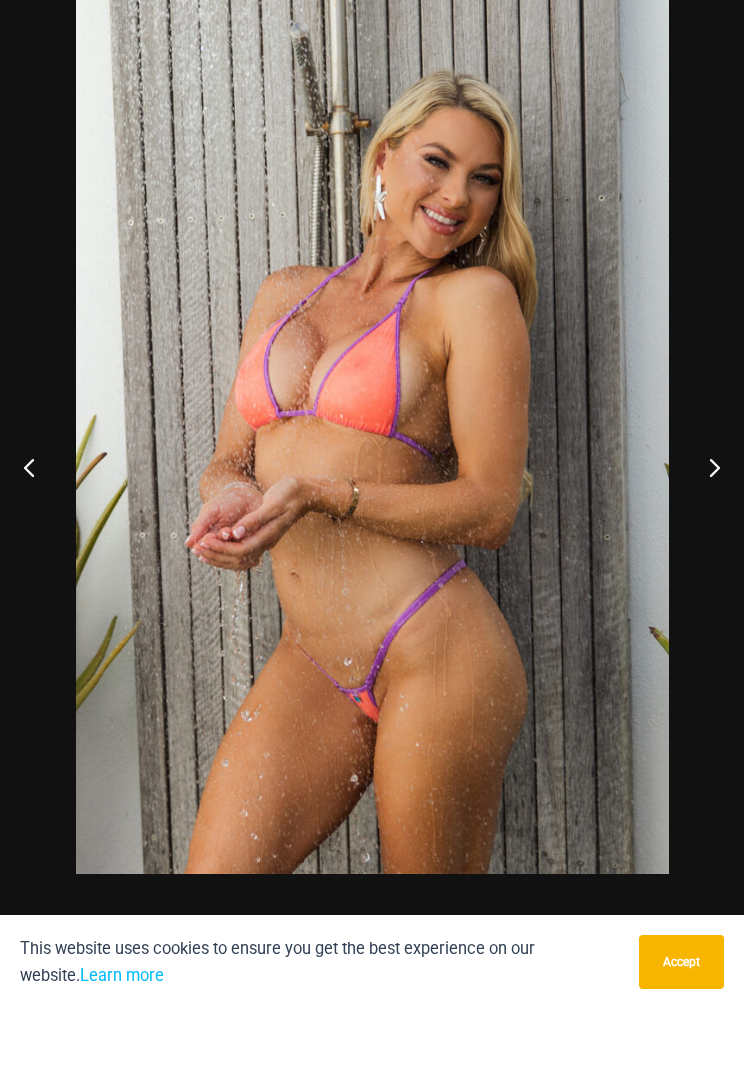 click at bounding box center (706, 542) 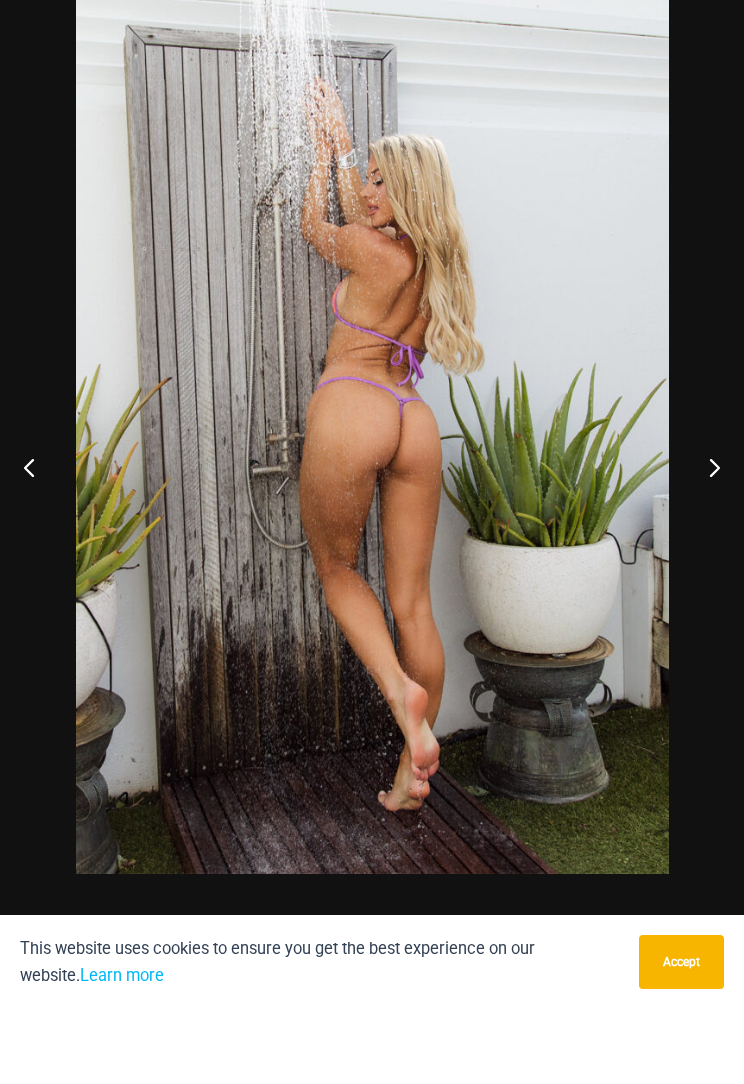 click at bounding box center [706, 542] 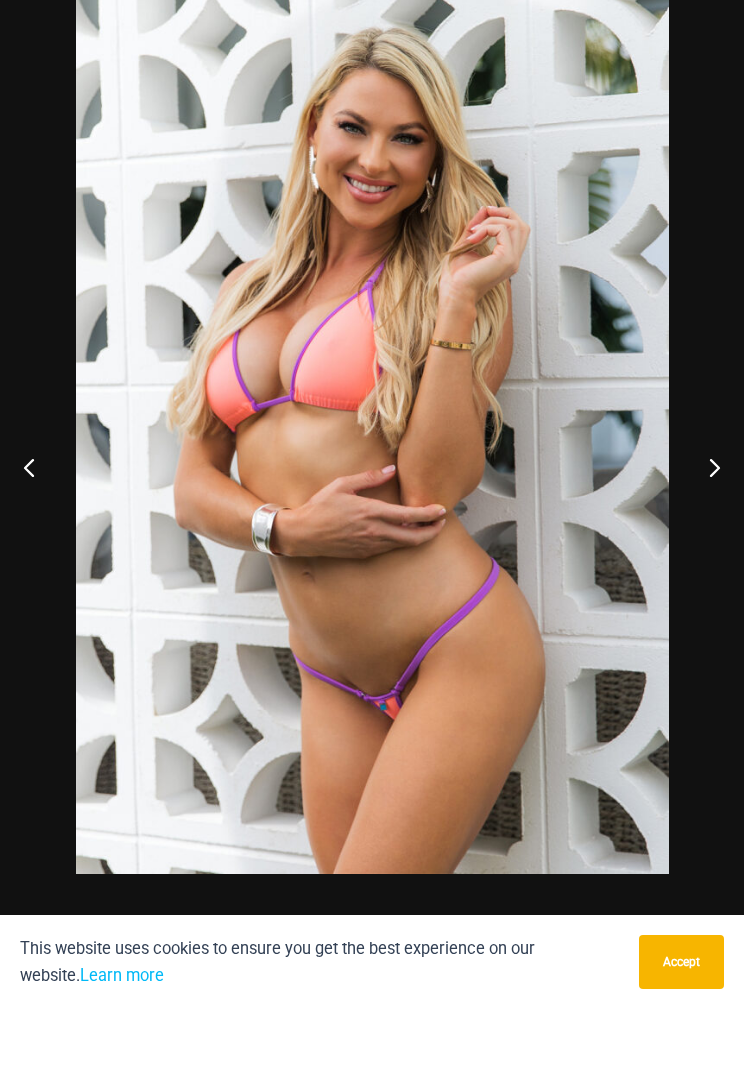 click at bounding box center (706, 542) 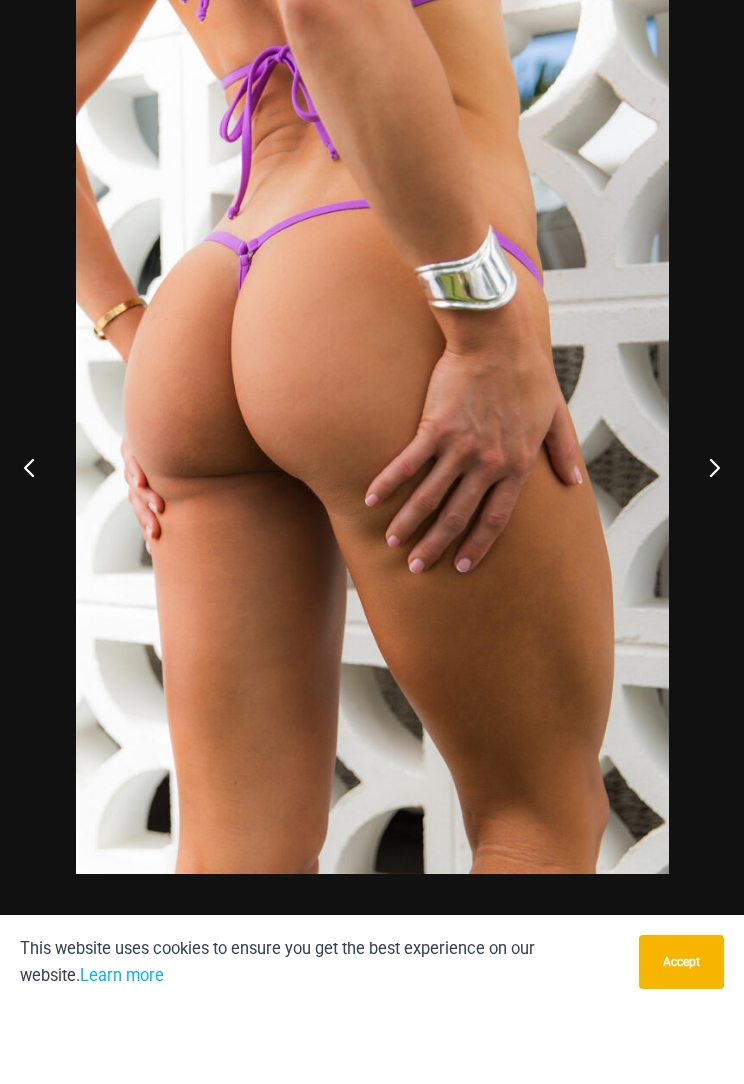 click at bounding box center (706, 542) 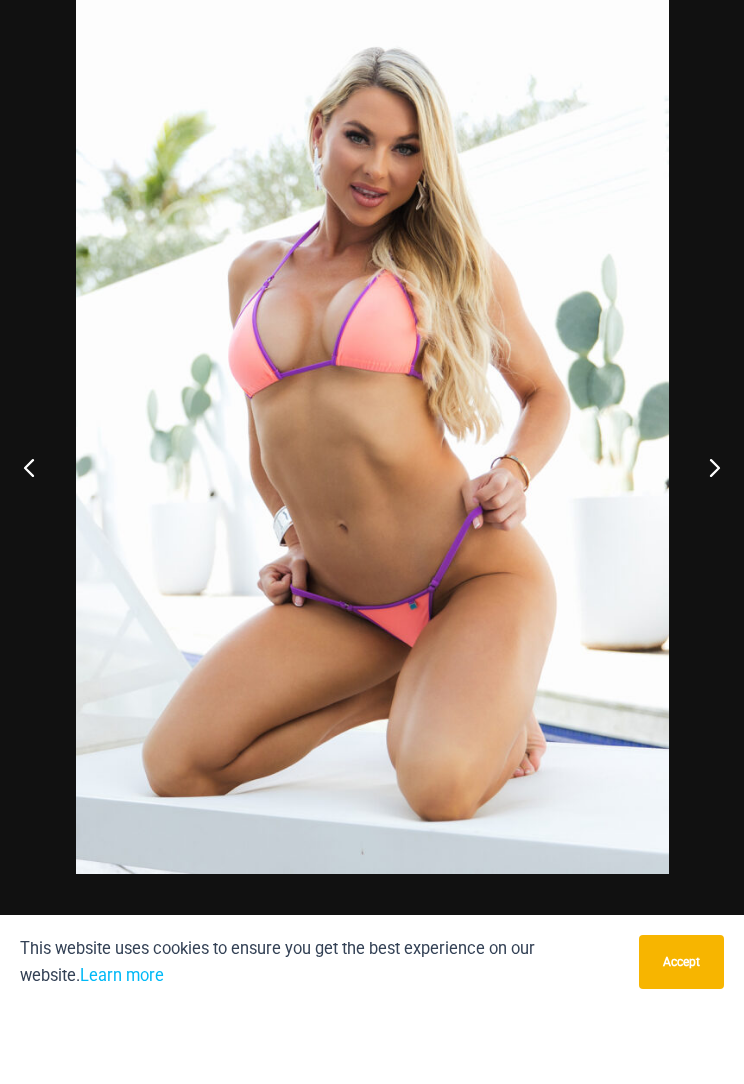 click at bounding box center (706, 542) 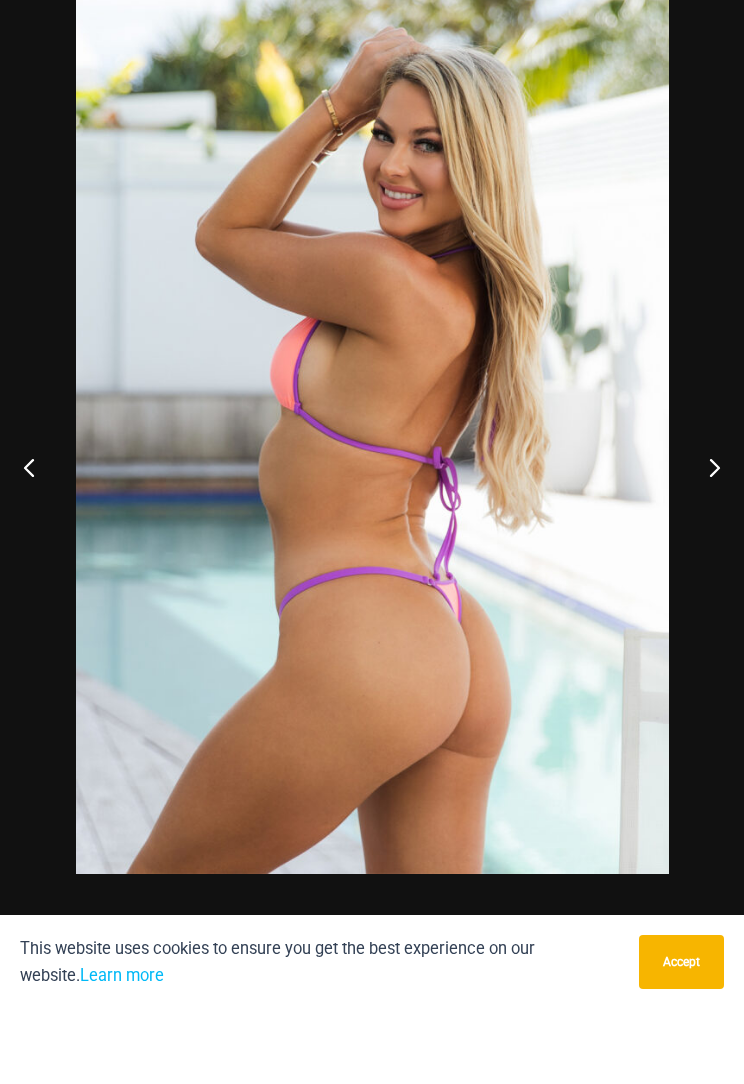 click at bounding box center (706, 542) 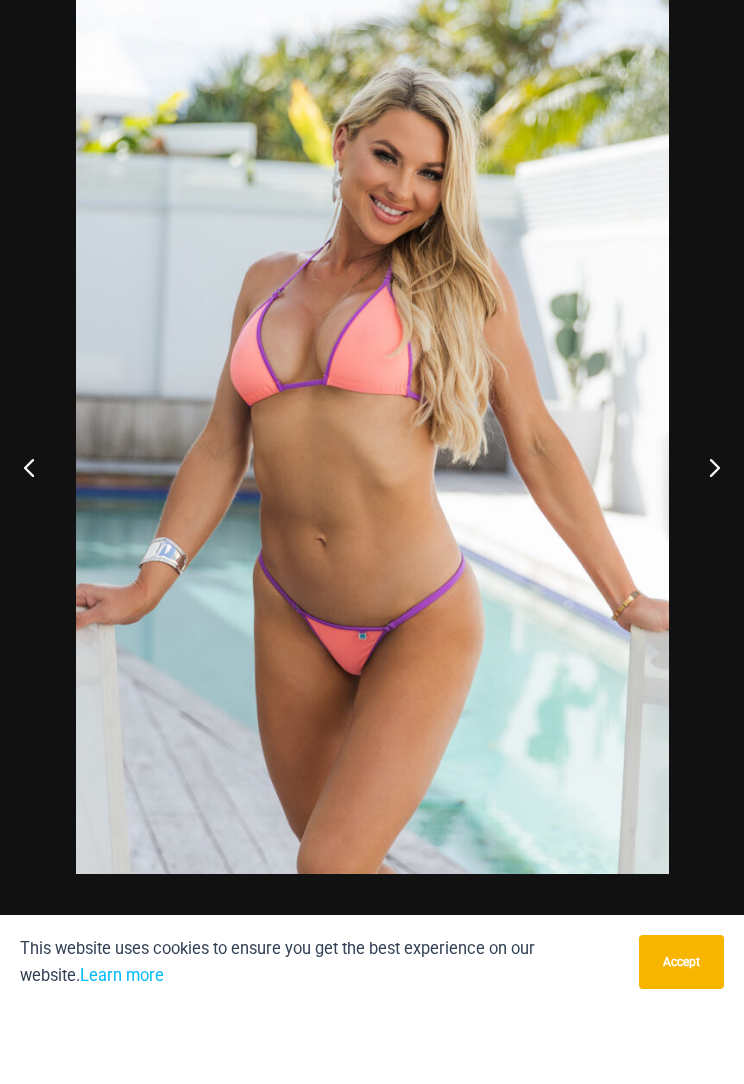 click at bounding box center (706, 542) 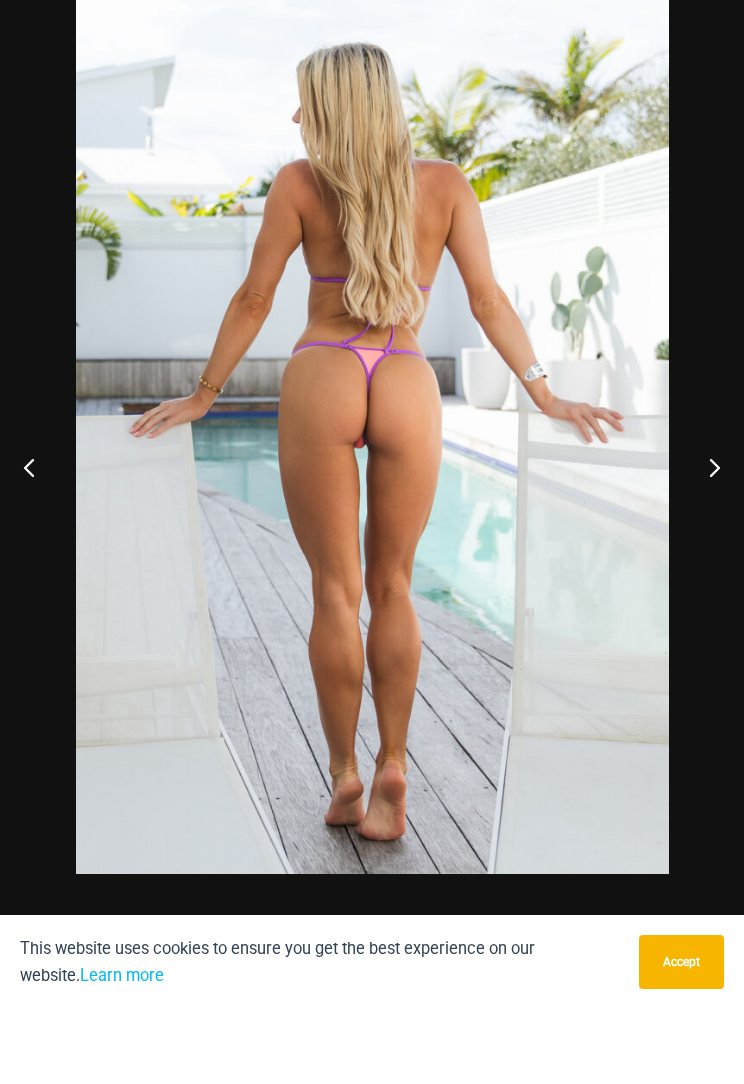 click at bounding box center [706, 542] 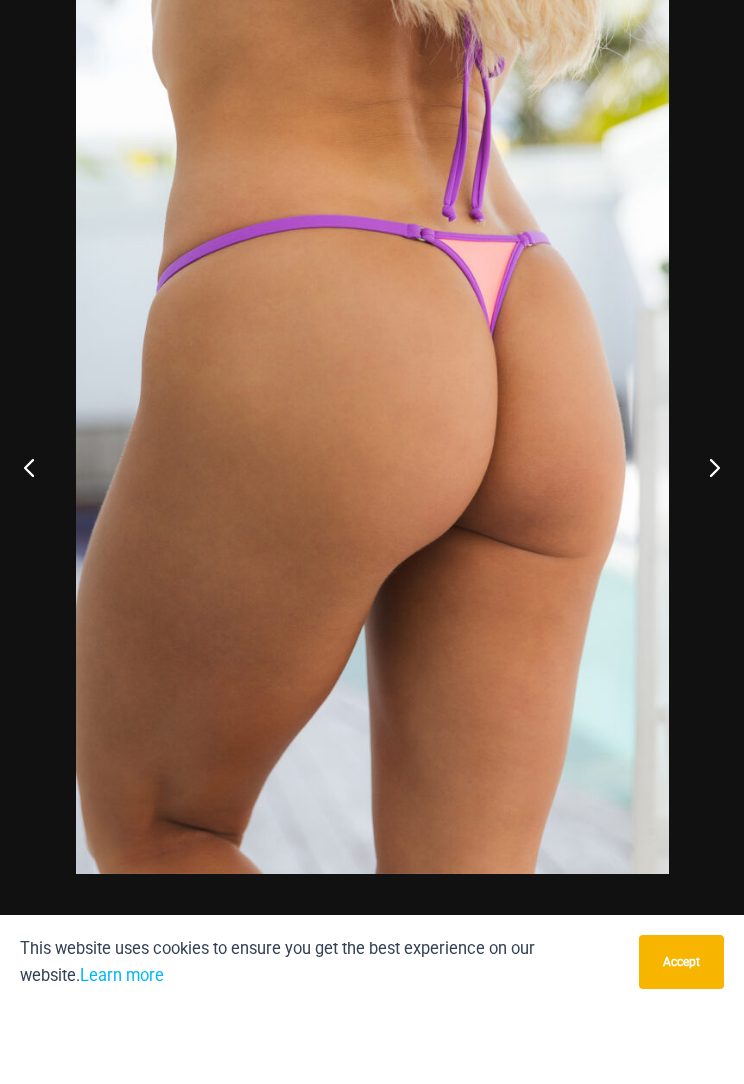 click at bounding box center [706, 542] 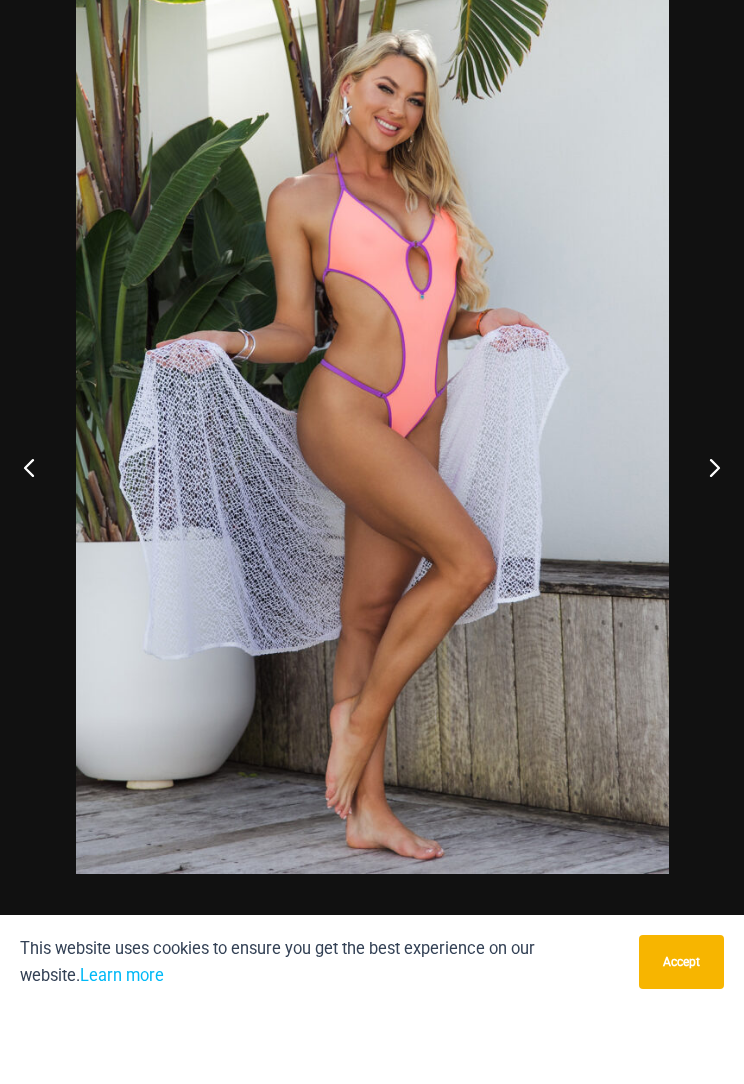 click at bounding box center [706, 542] 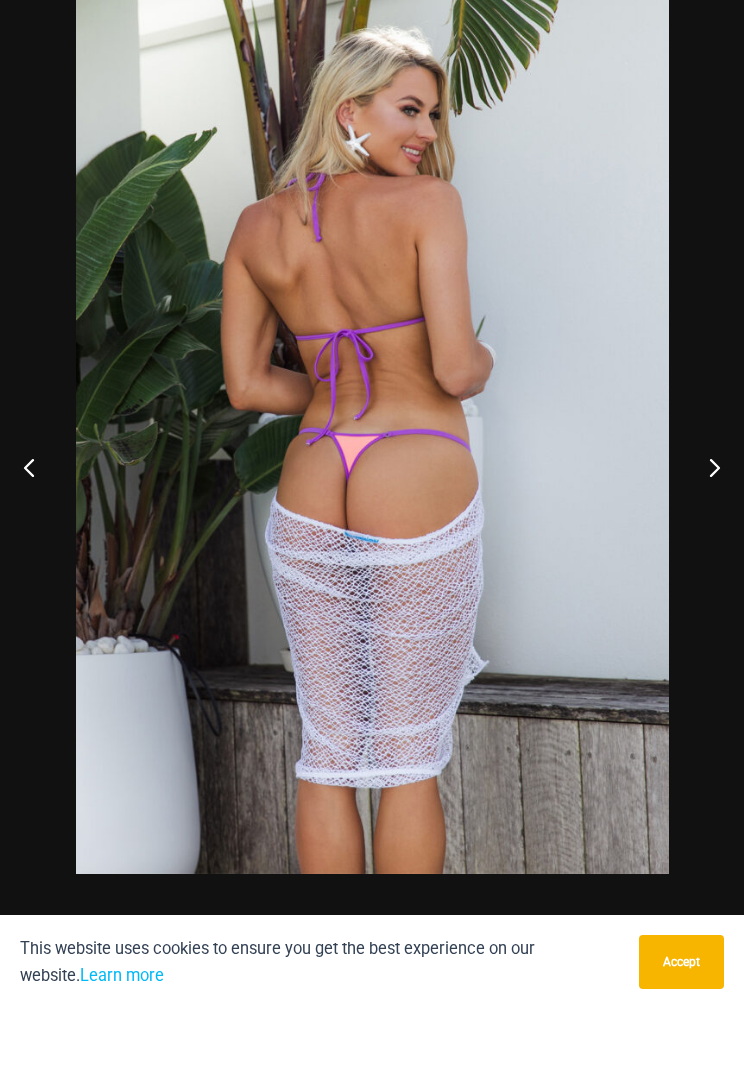 click at bounding box center [706, 542] 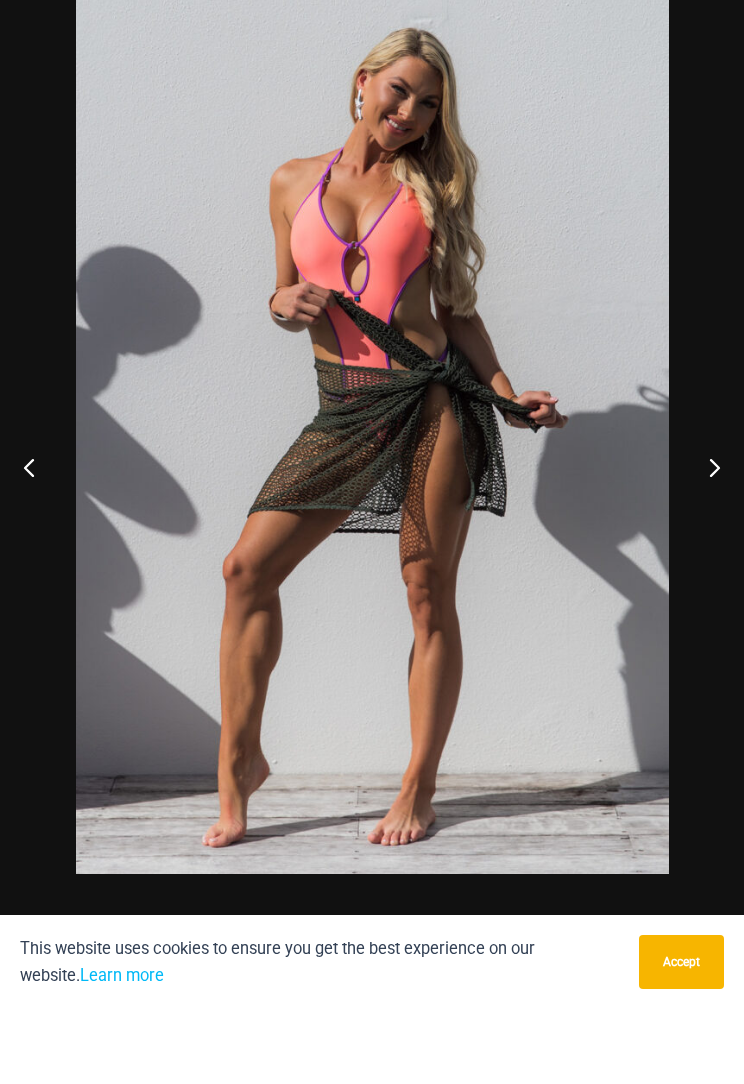 click at bounding box center (706, 542) 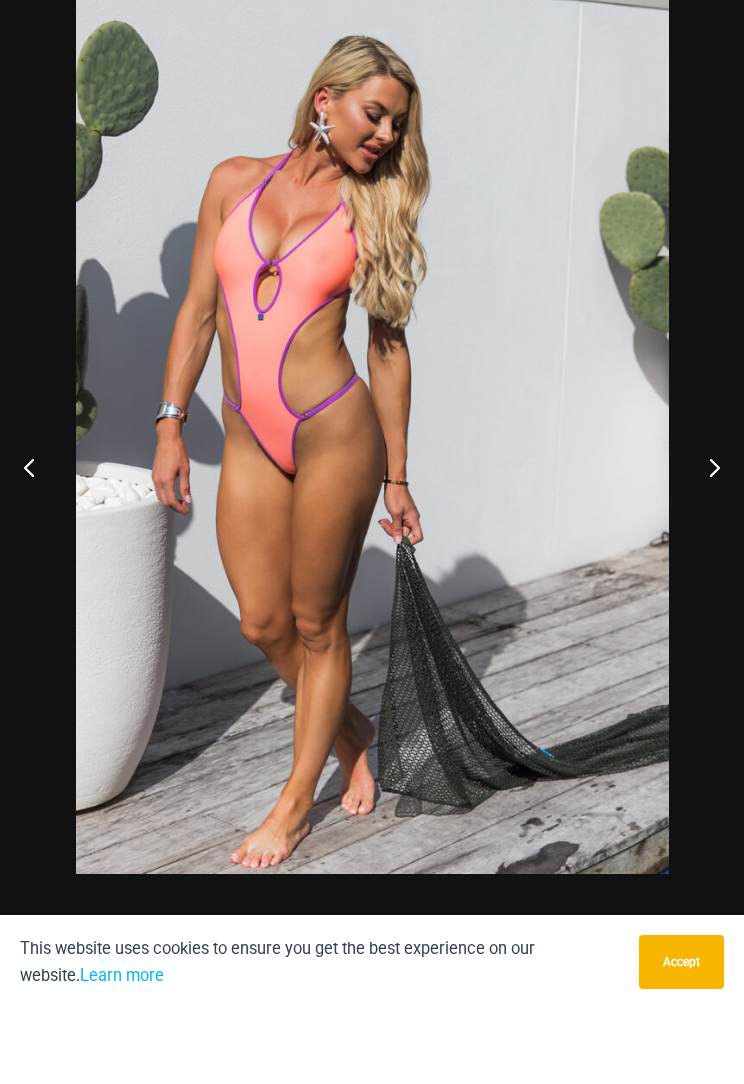 click at bounding box center [706, 542] 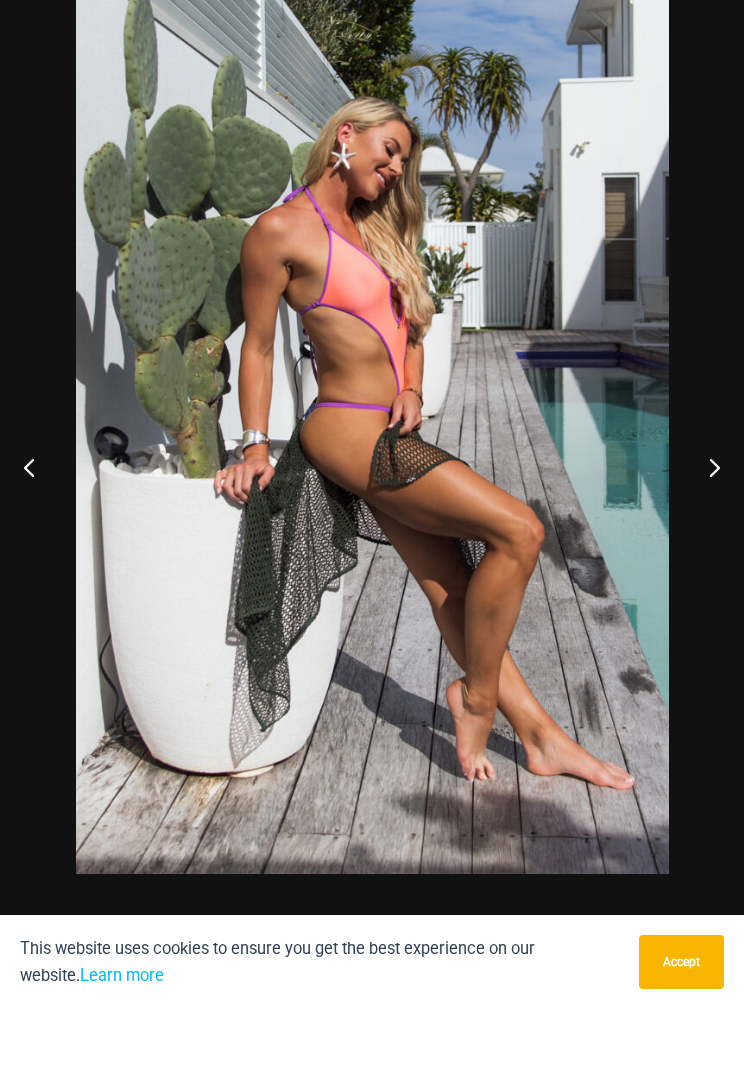 click at bounding box center [706, 542] 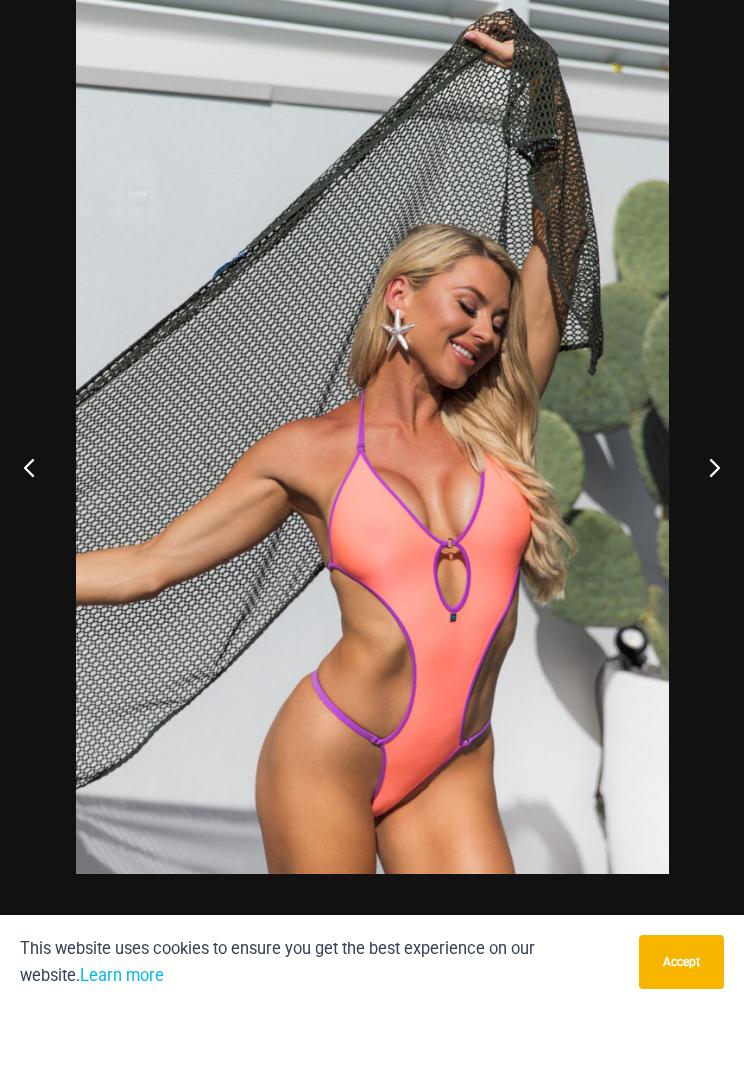 click at bounding box center [706, 542] 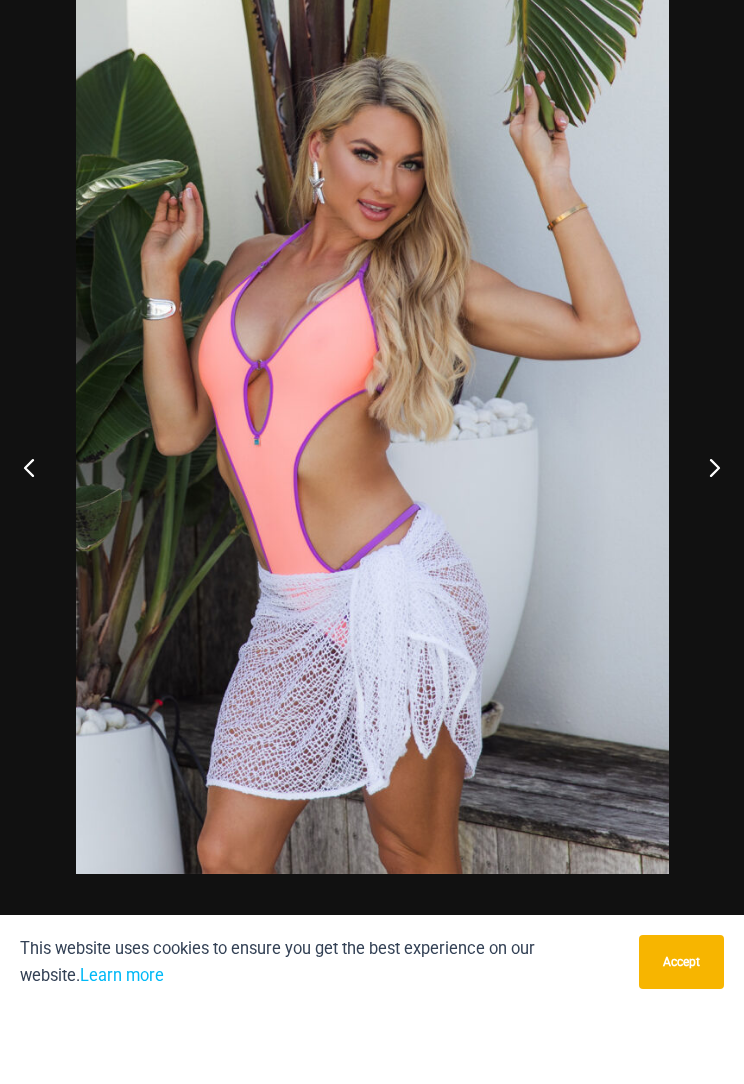 click at bounding box center [706, 542] 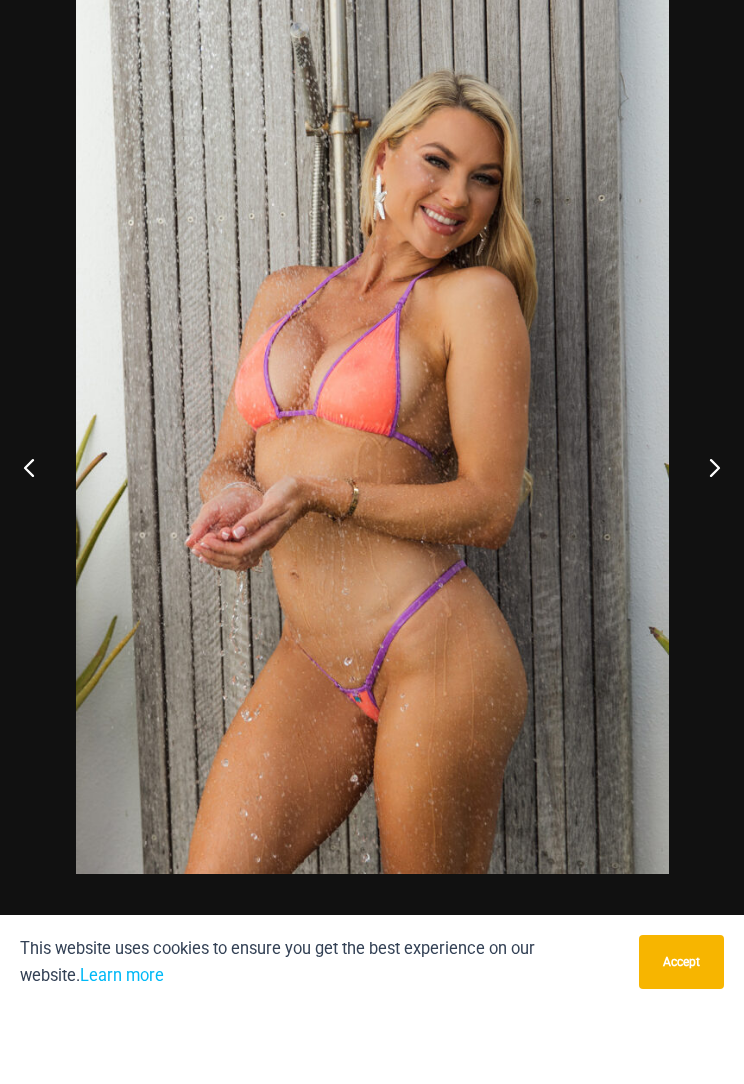 click at bounding box center (372, 504) 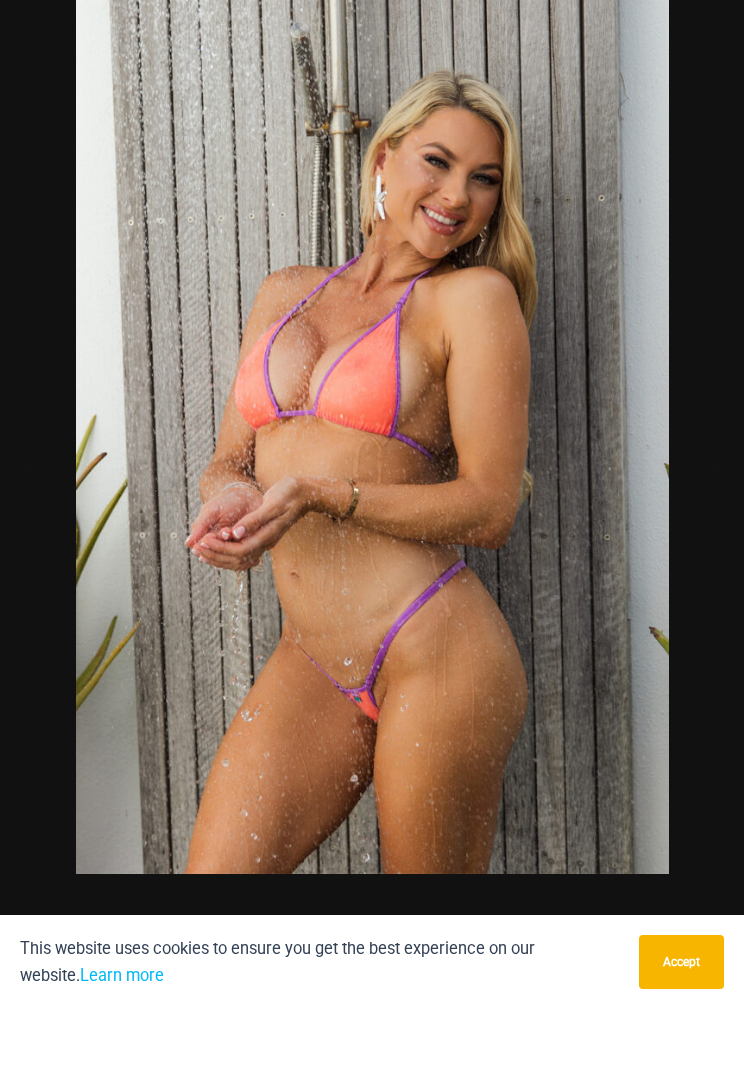 click at bounding box center [372, 504] 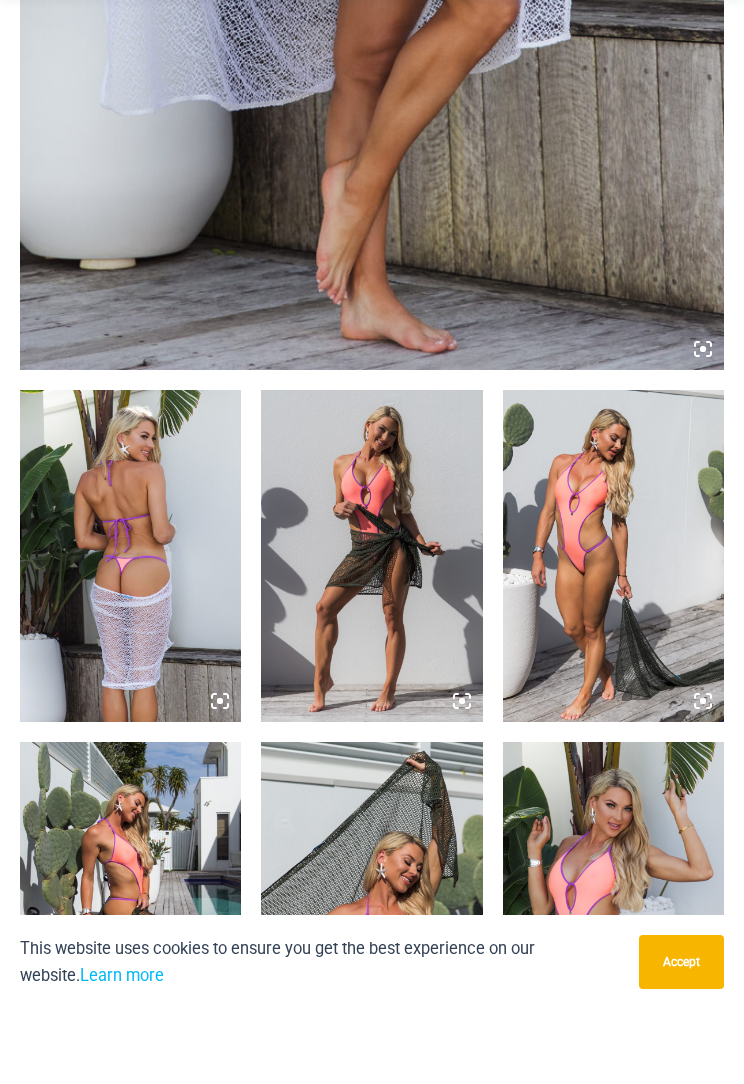 click at bounding box center (613, 631) 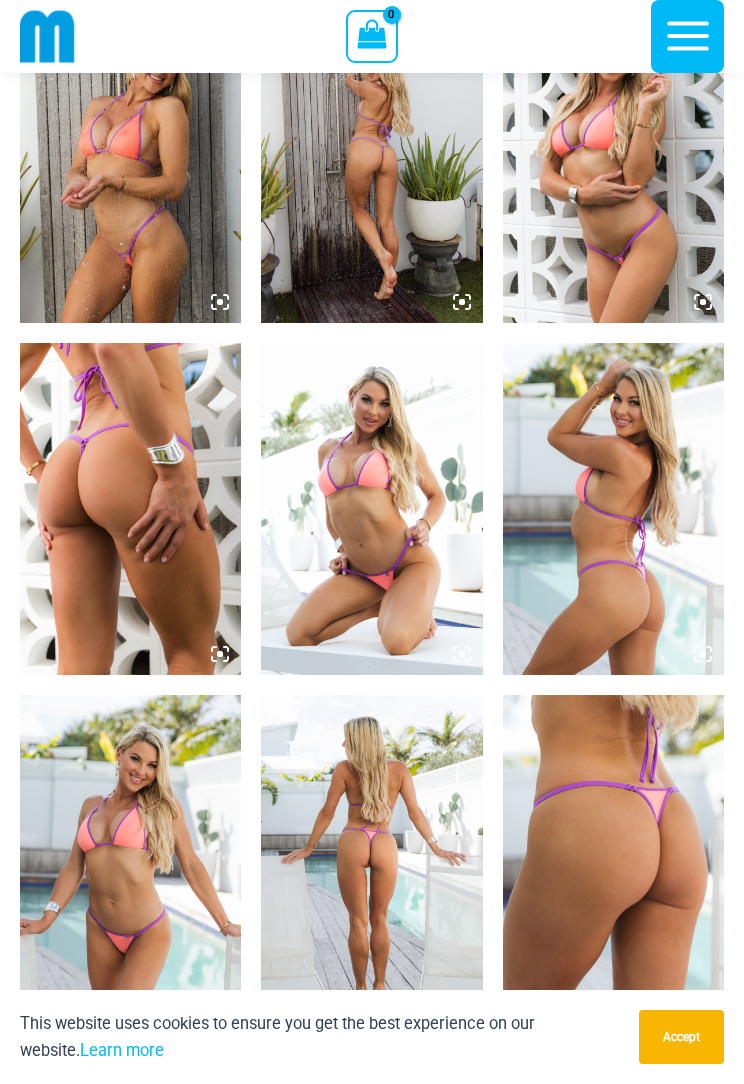 scroll, scrollTop: 1934, scrollLeft: 0, axis: vertical 